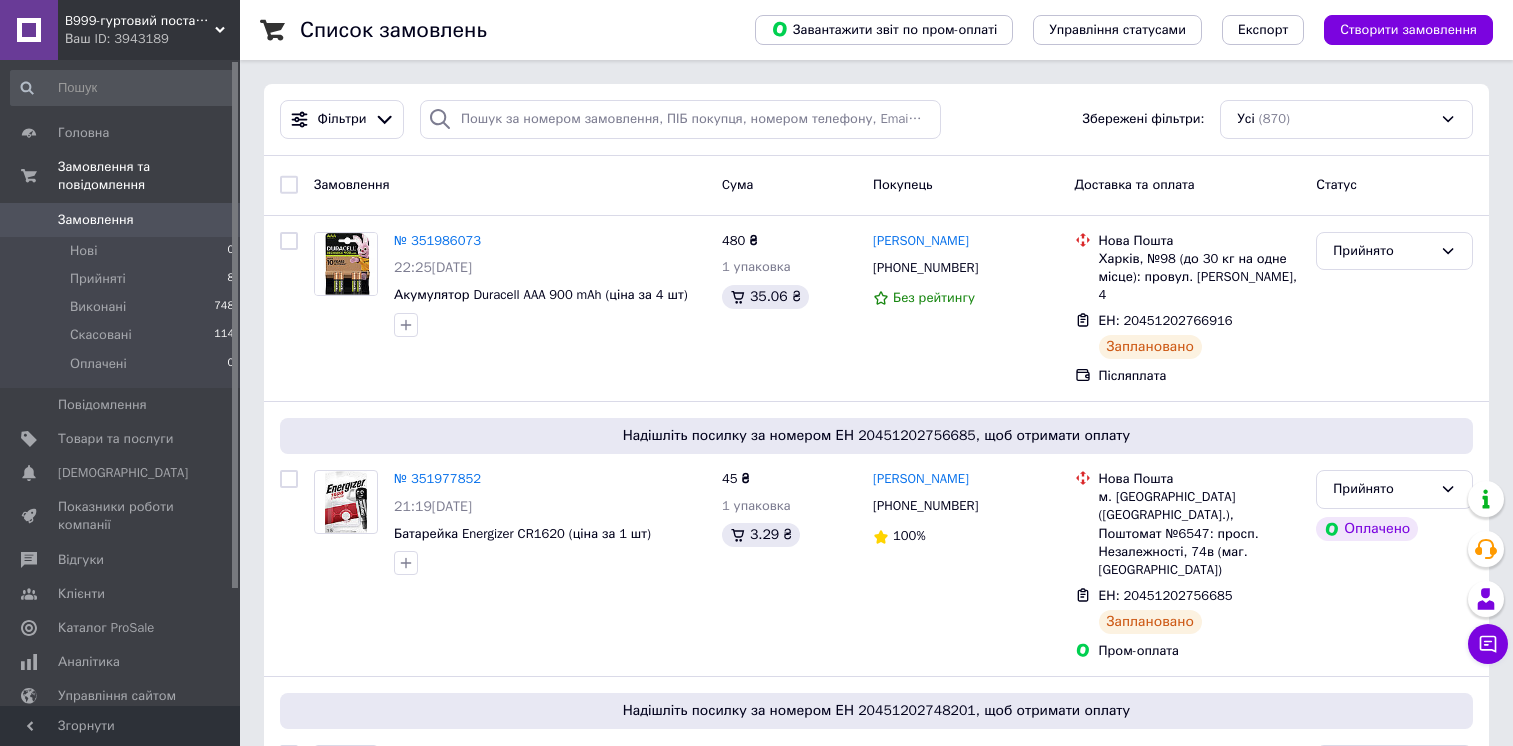 scroll, scrollTop: 0, scrollLeft: 0, axis: both 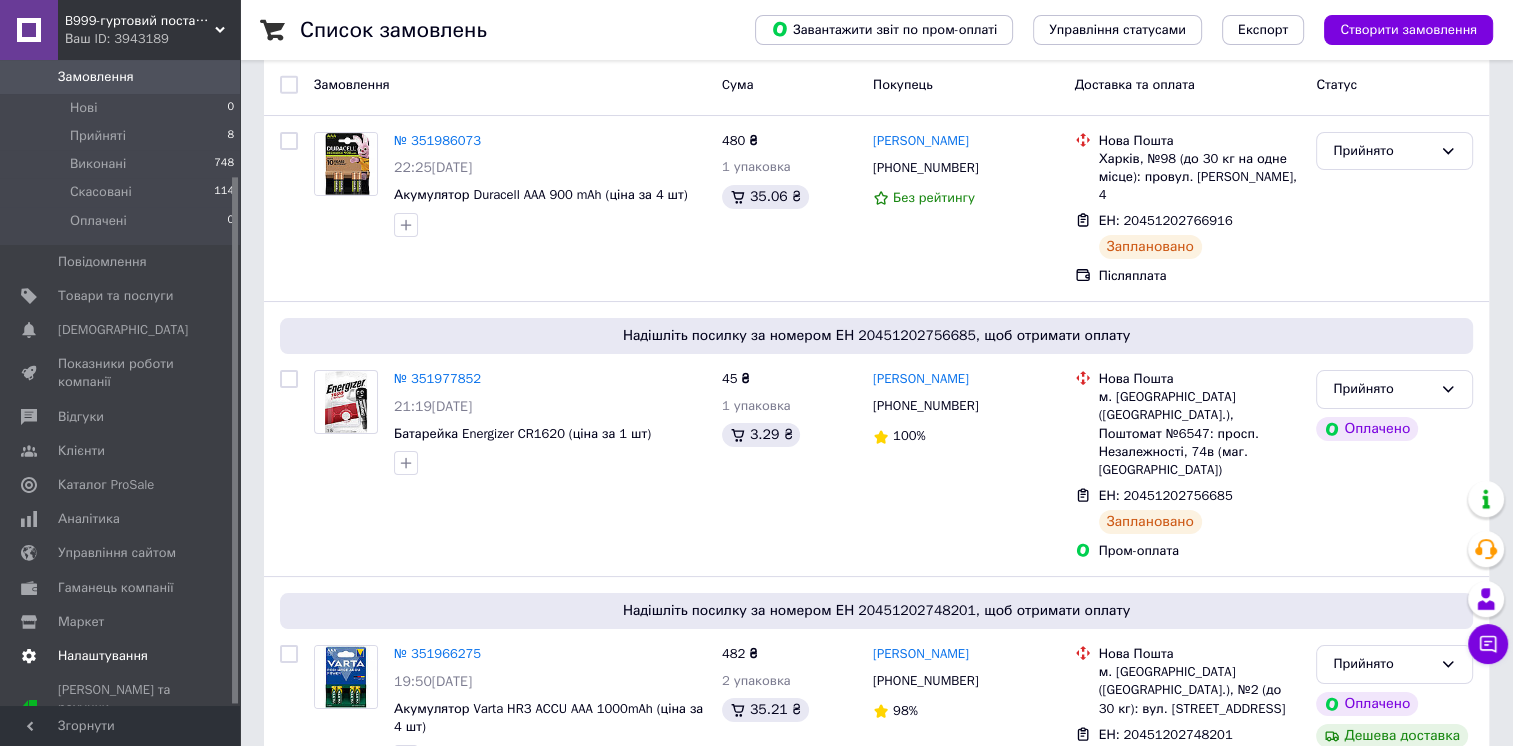 click on "Налаштування" at bounding box center (103, 656) 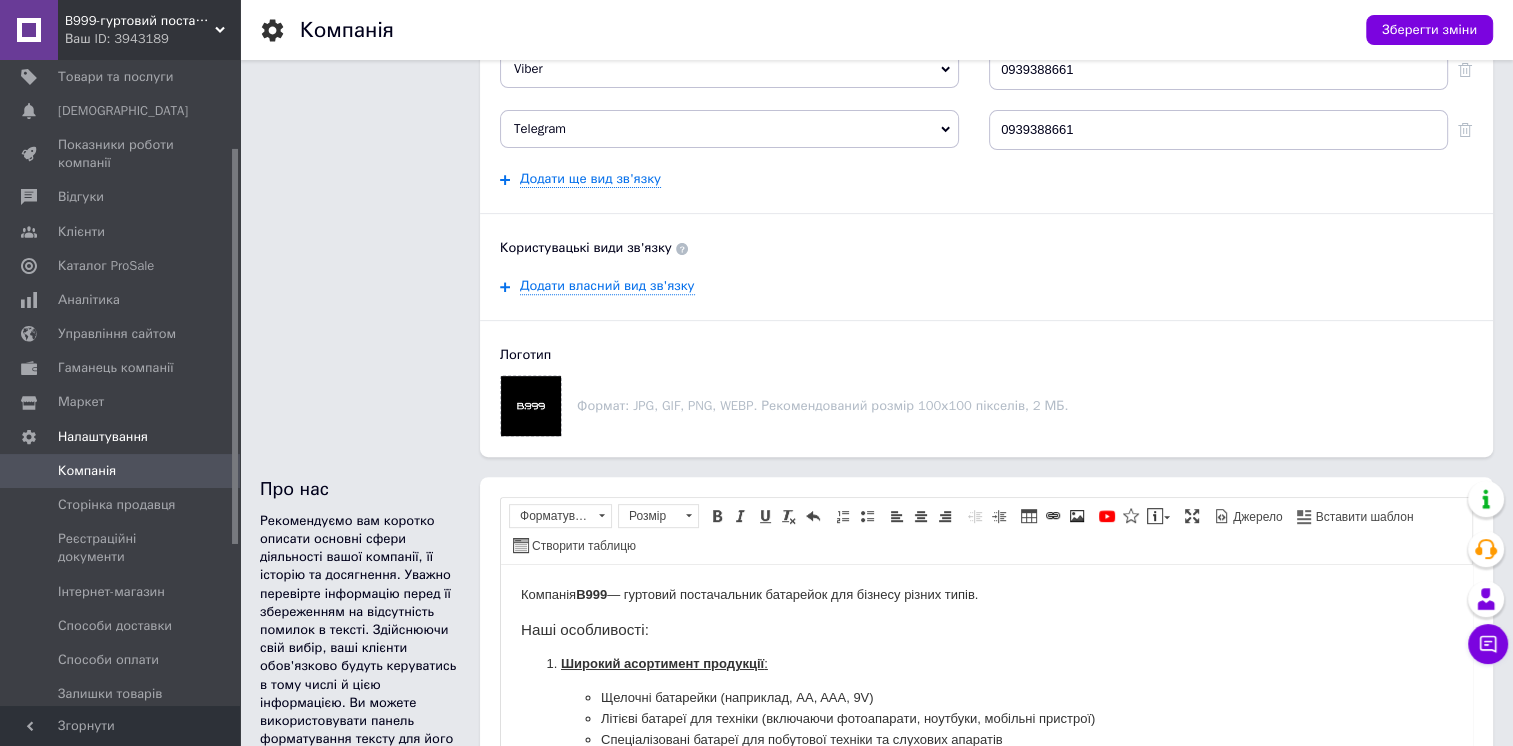 scroll, scrollTop: 700, scrollLeft: 0, axis: vertical 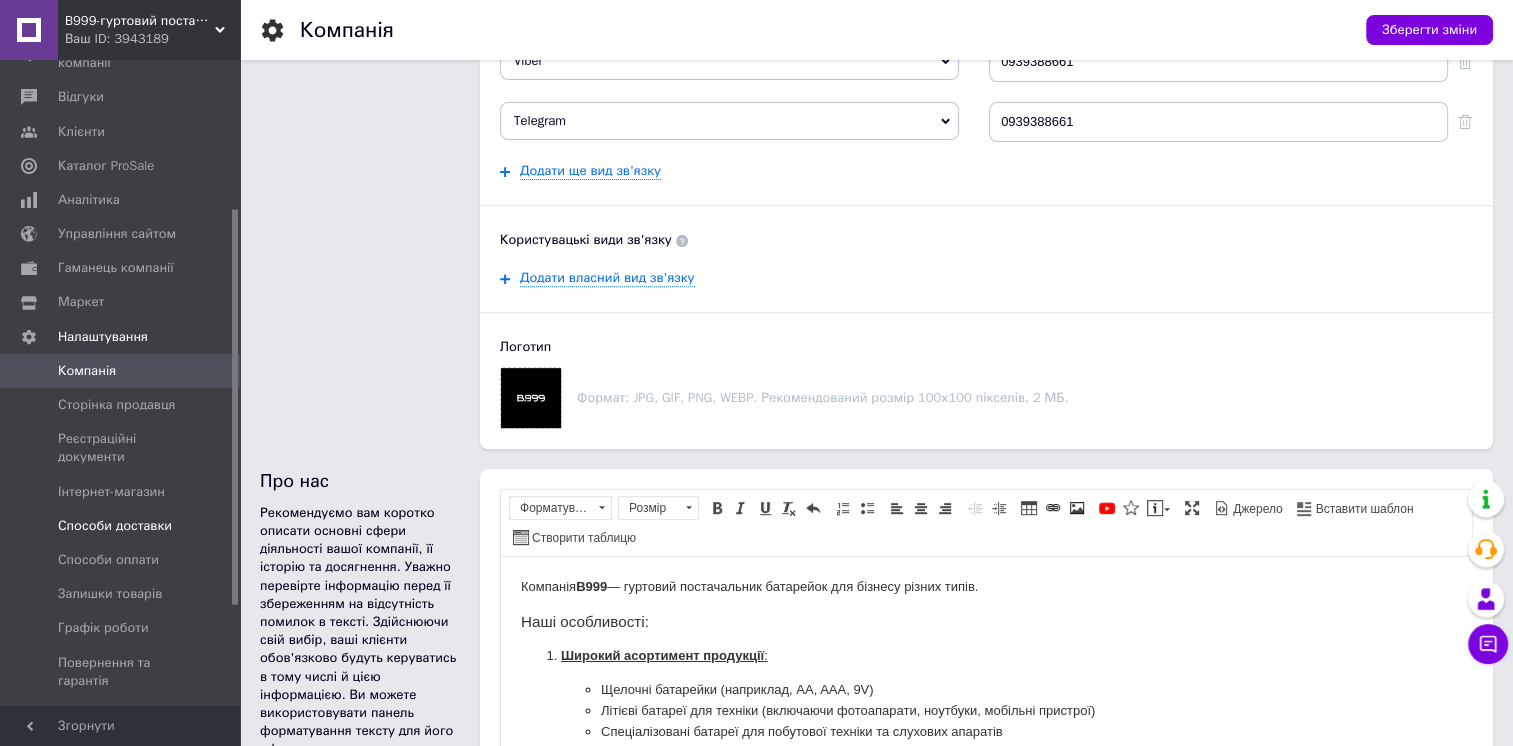 click on "Способи доставки" at bounding box center (115, 526) 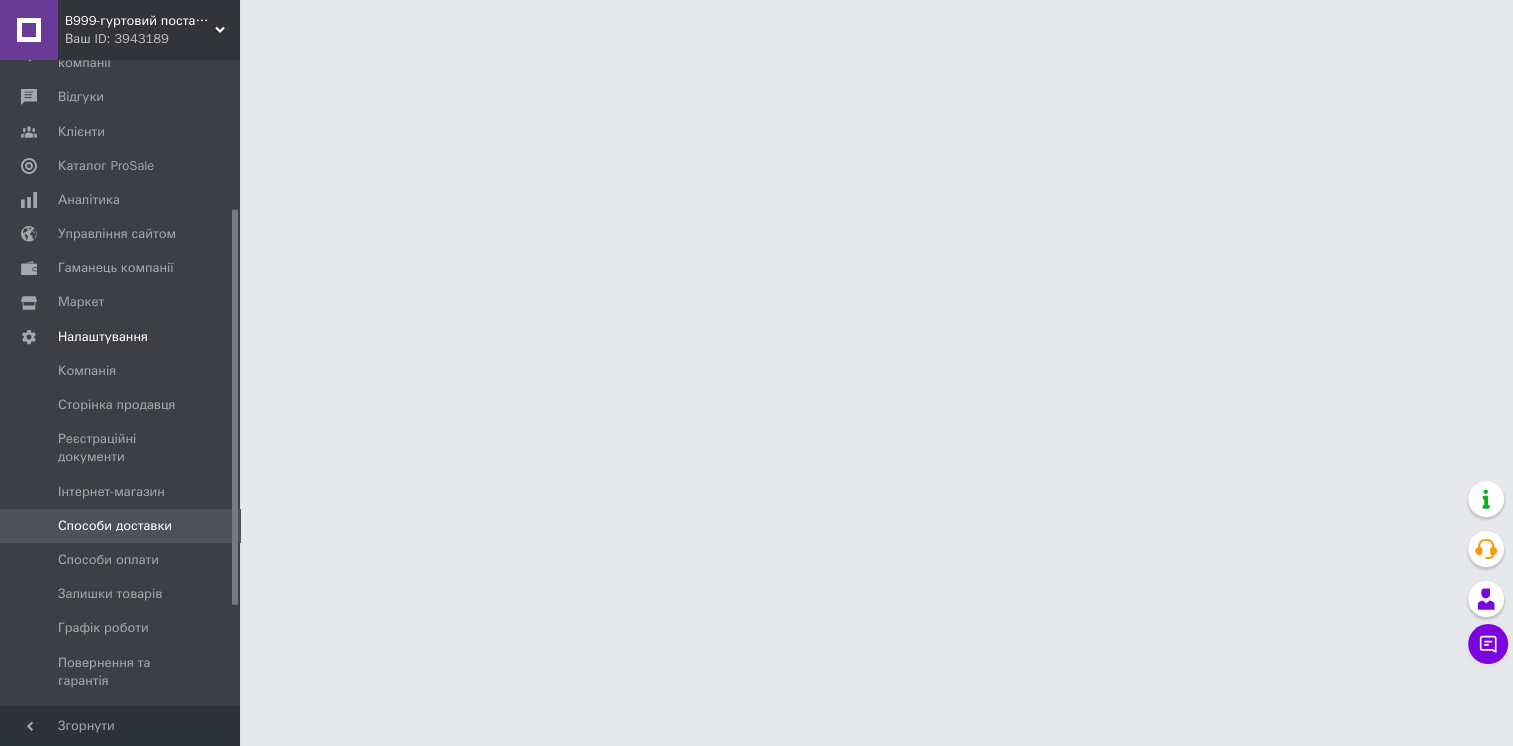 scroll, scrollTop: 0, scrollLeft: 0, axis: both 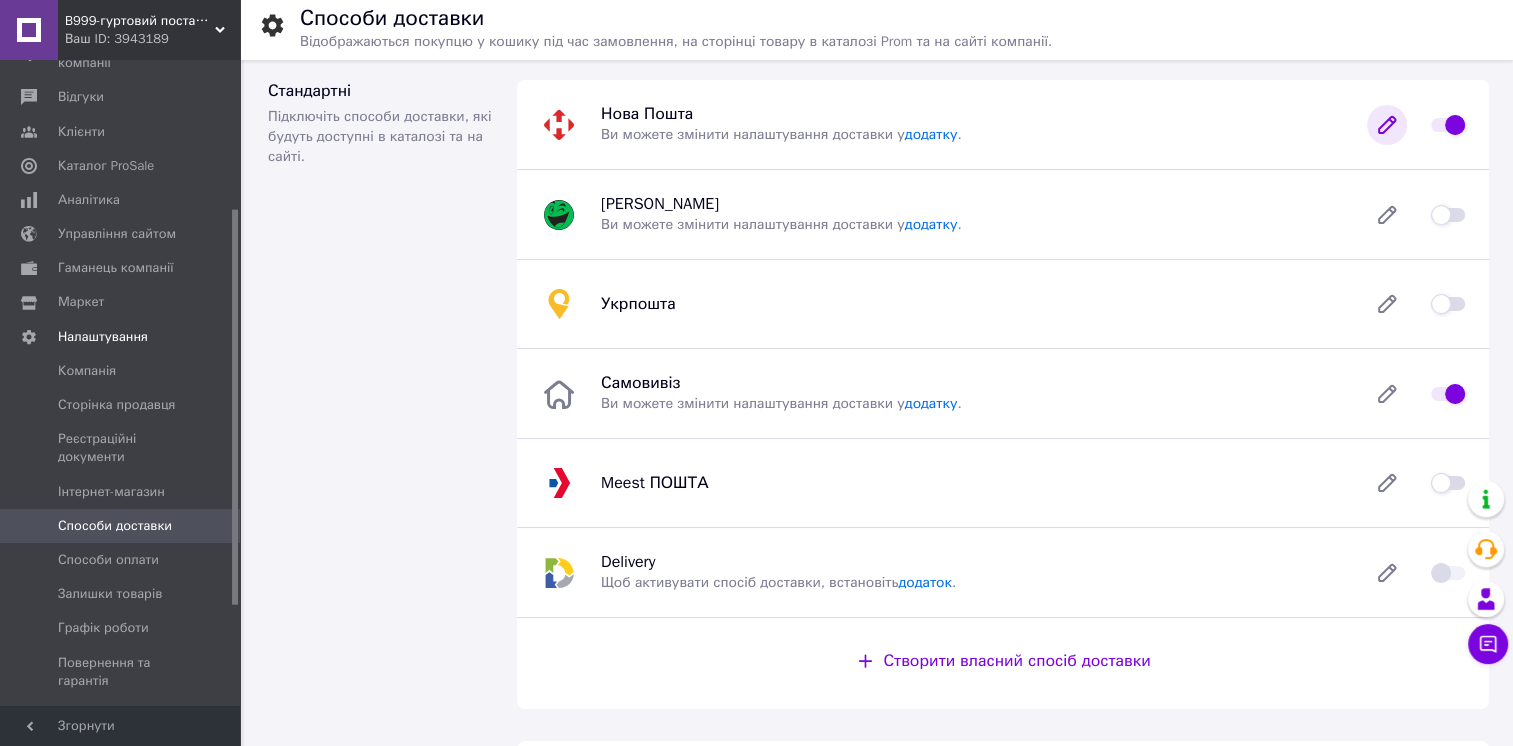 click 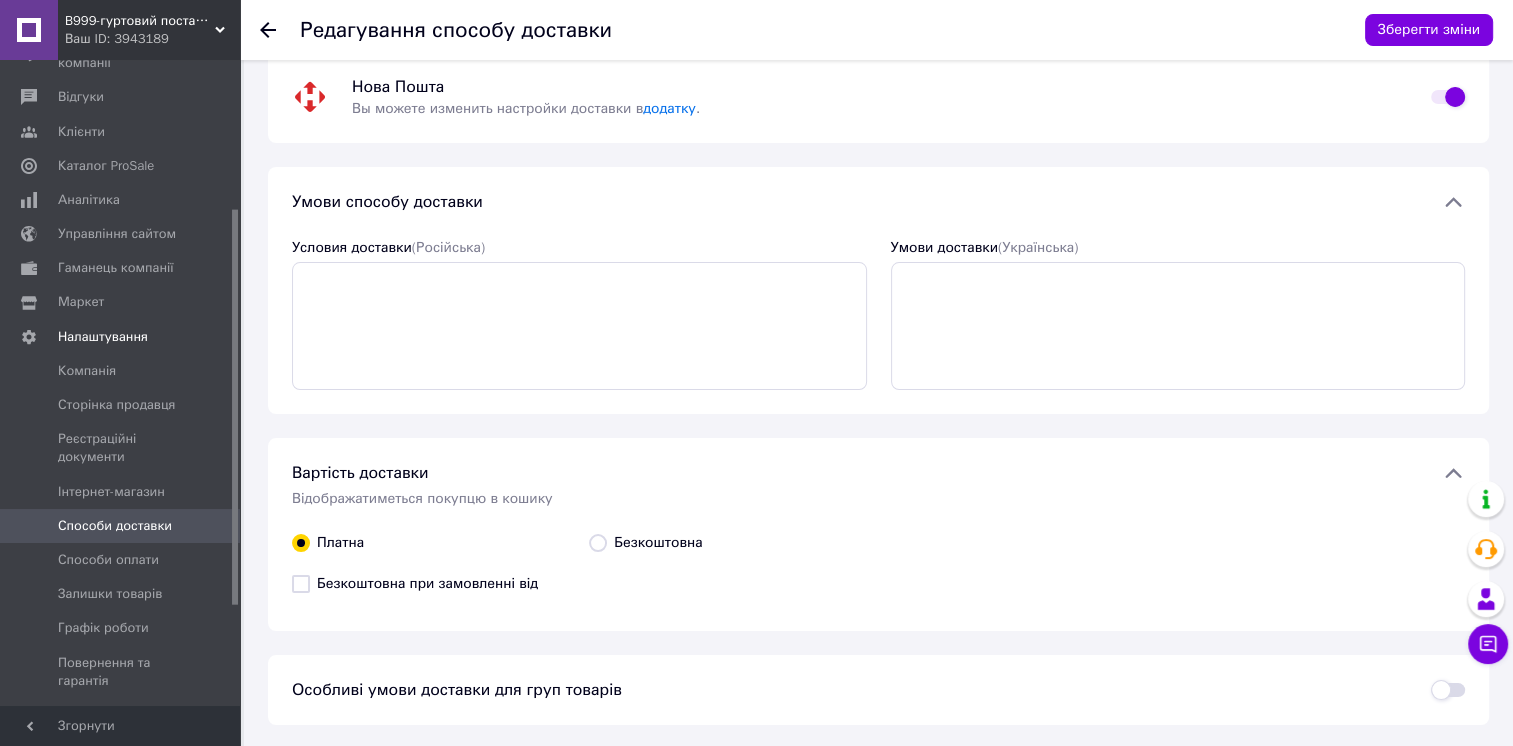scroll, scrollTop: 0, scrollLeft: 0, axis: both 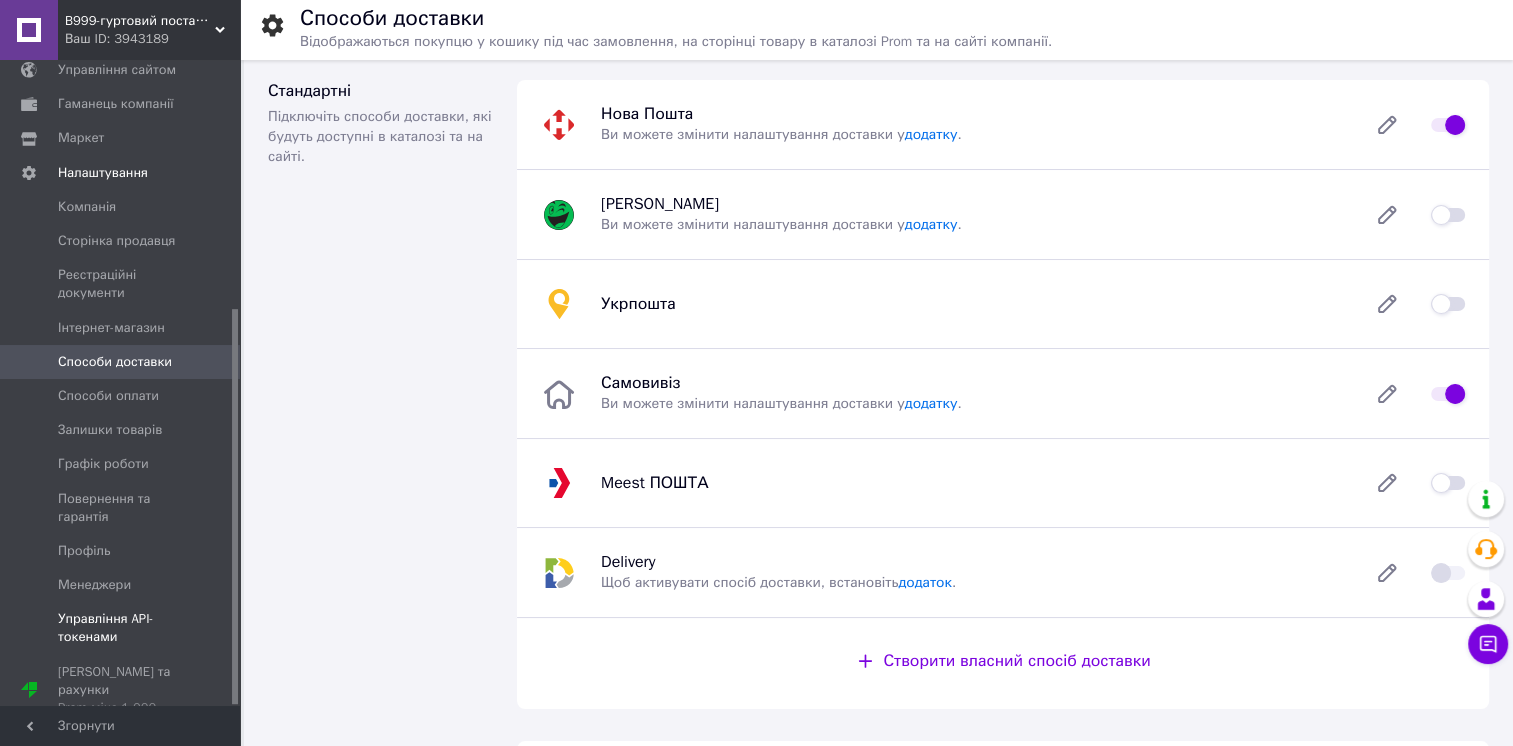 click on "Управління API-токенами" at bounding box center (121, 628) 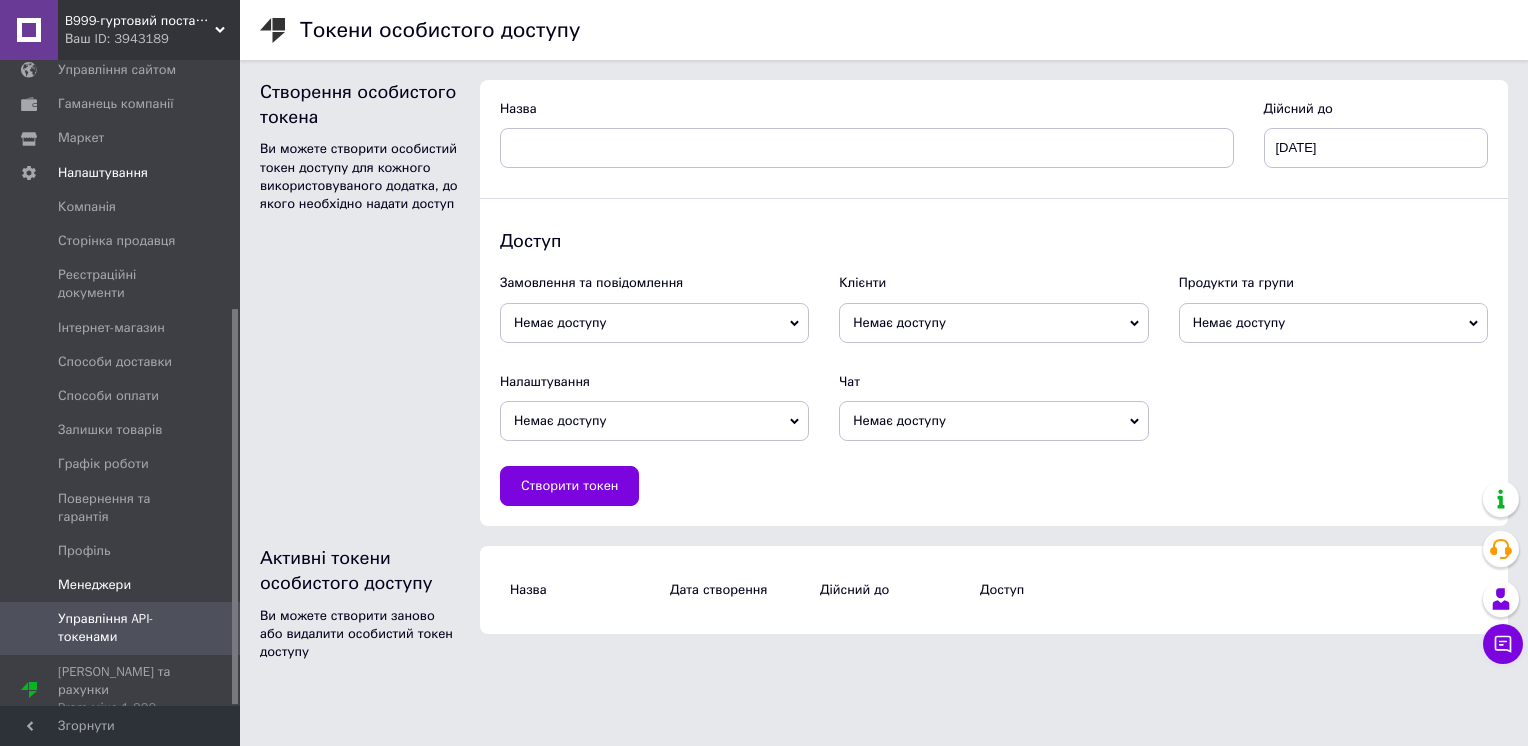 click on "Менеджери" at bounding box center [94, 585] 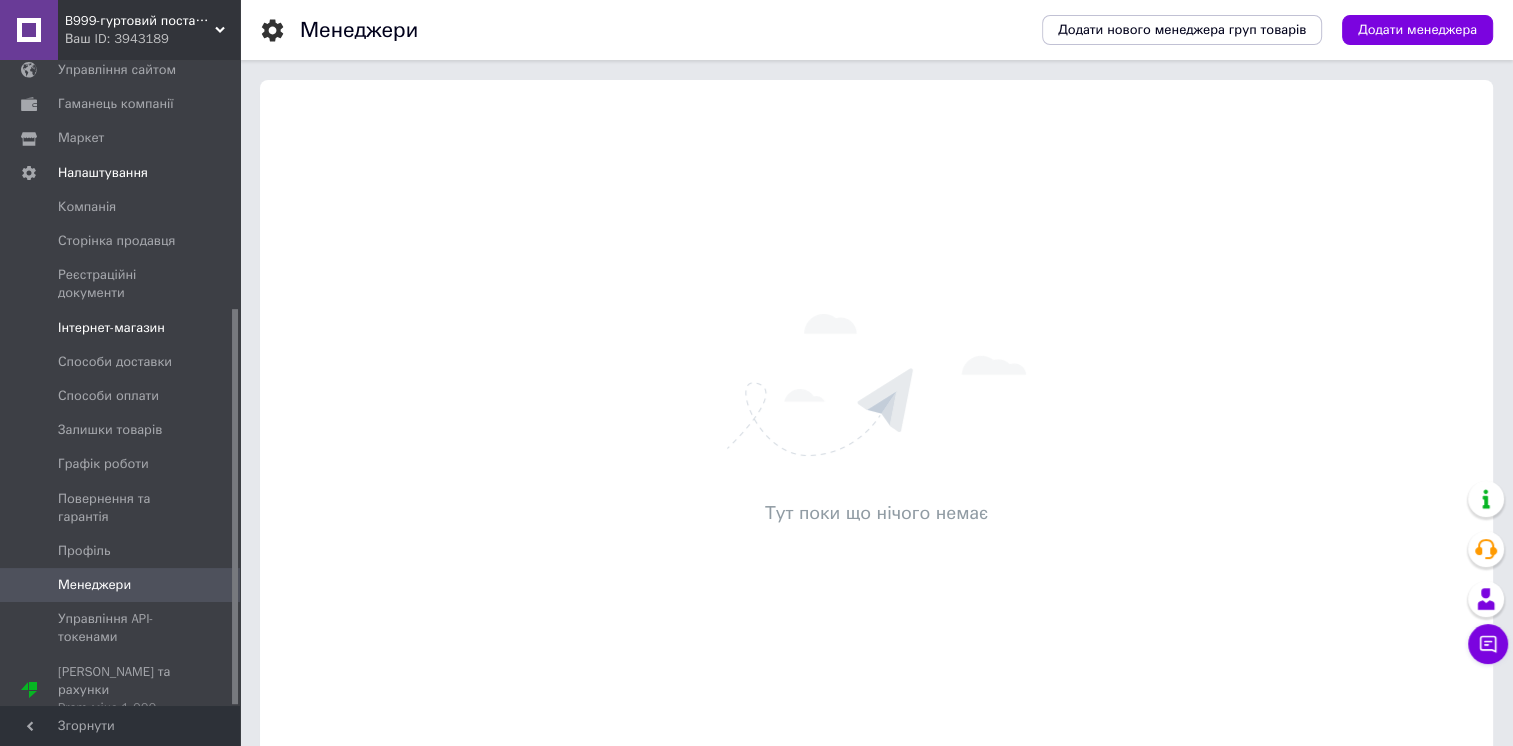 click on "Інтернет-магазин" at bounding box center [111, 328] 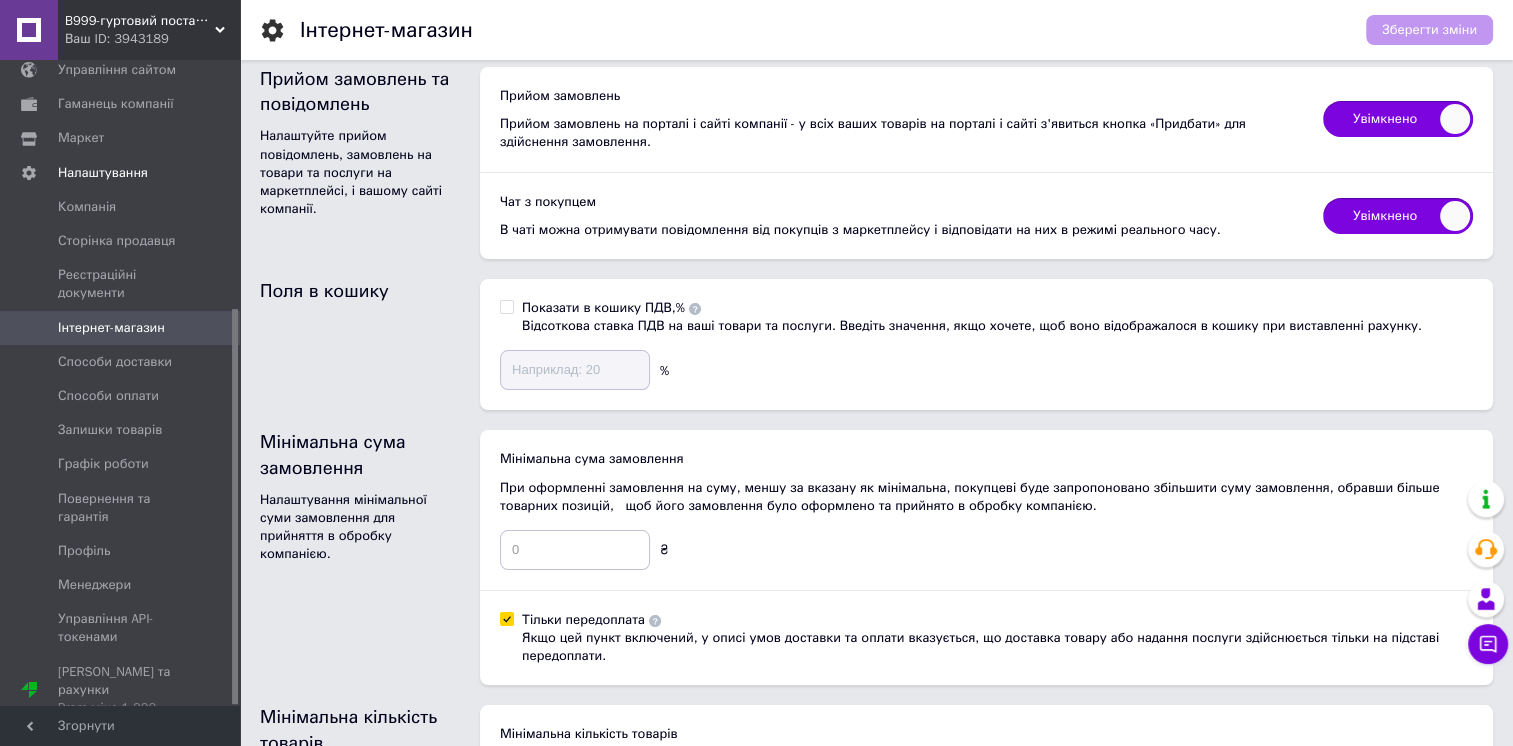 scroll, scrollTop: 0, scrollLeft: 0, axis: both 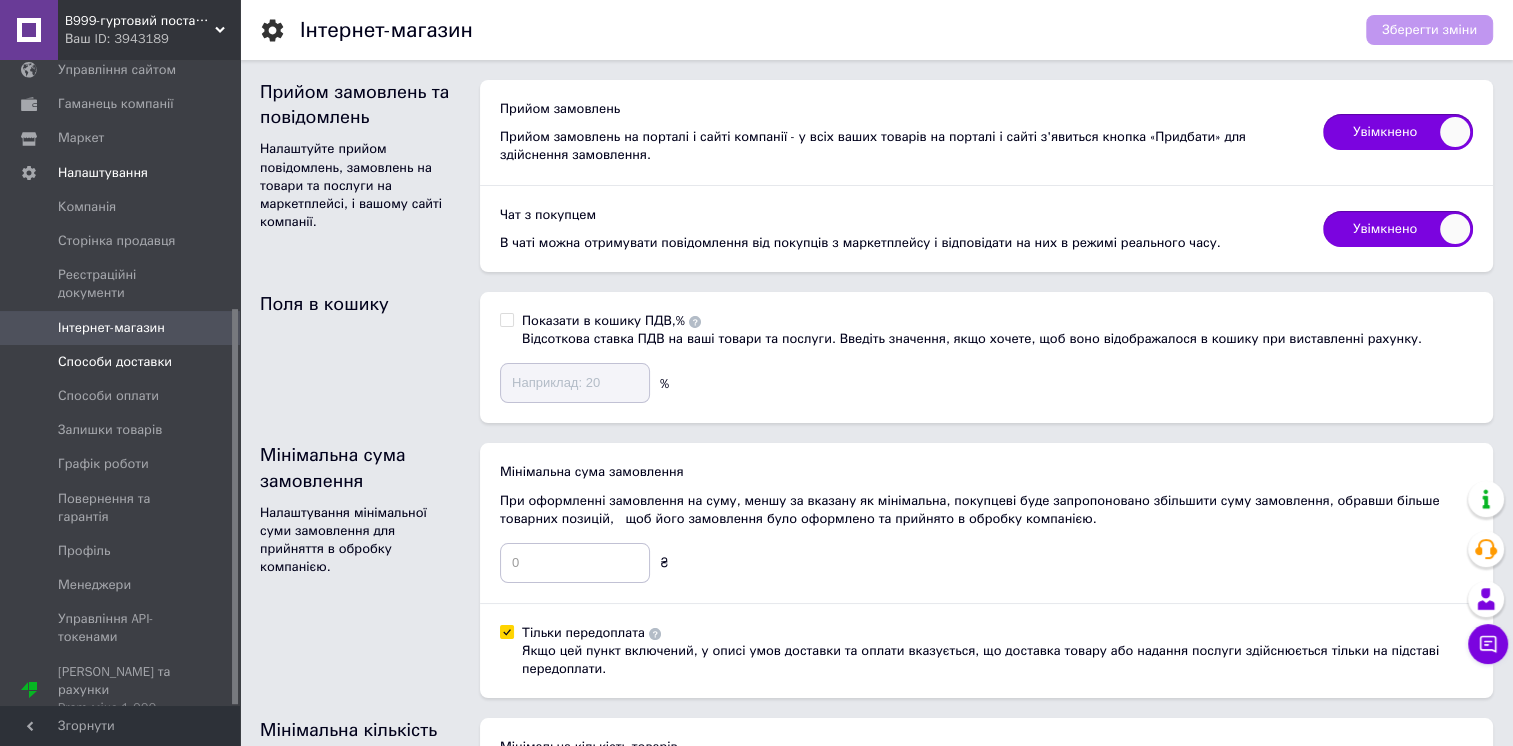 click on "Способи доставки" at bounding box center (115, 362) 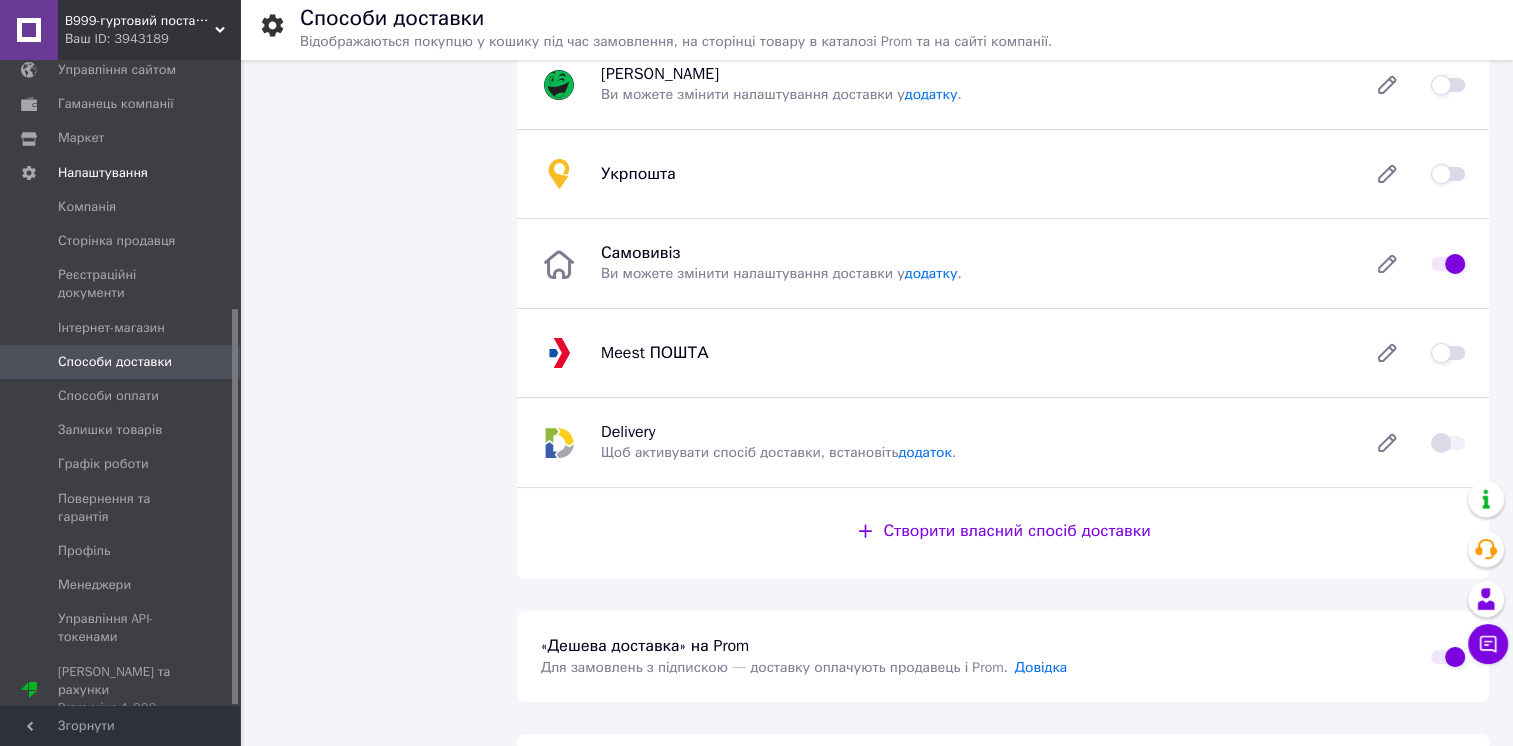 scroll, scrollTop: 0, scrollLeft: 0, axis: both 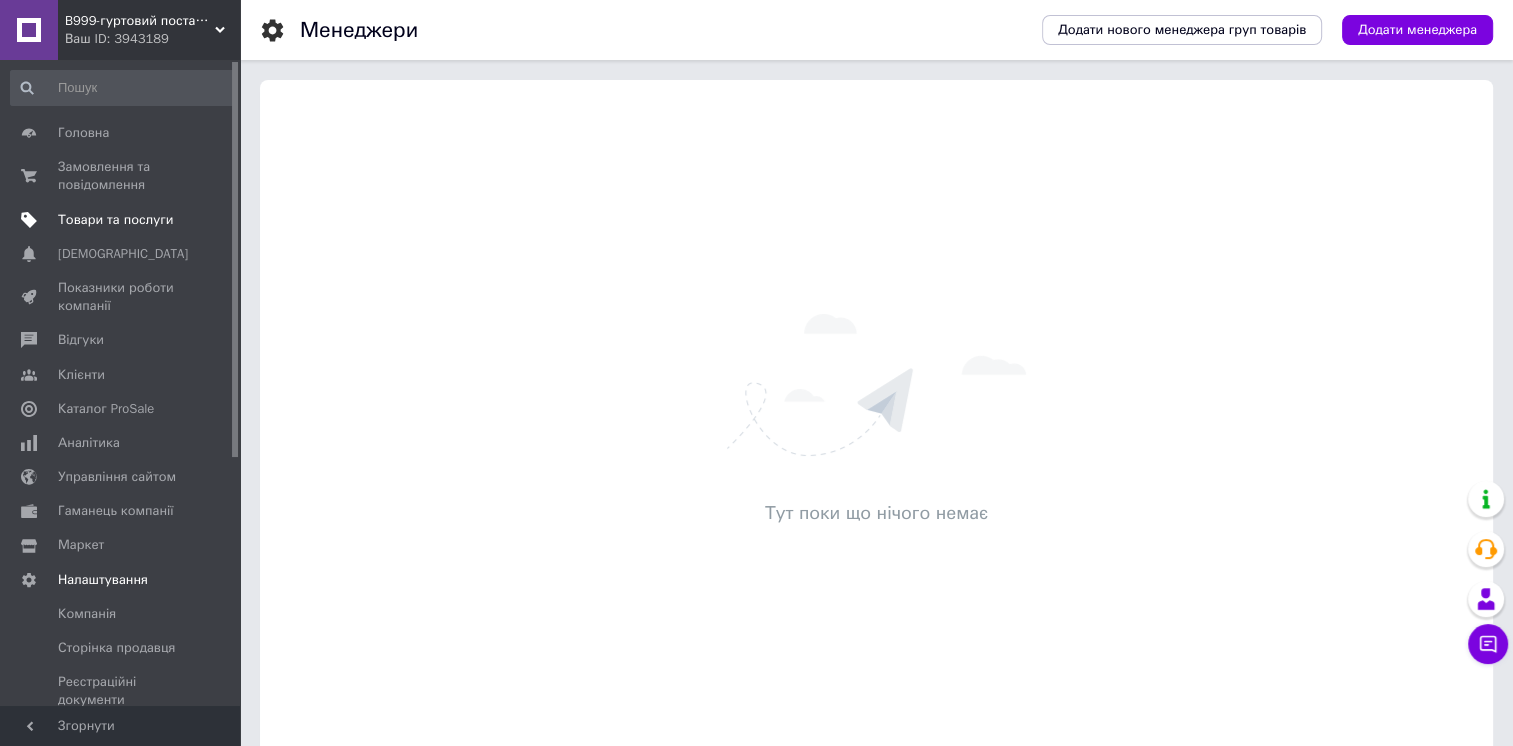 click on "Товари та послуги" at bounding box center (115, 220) 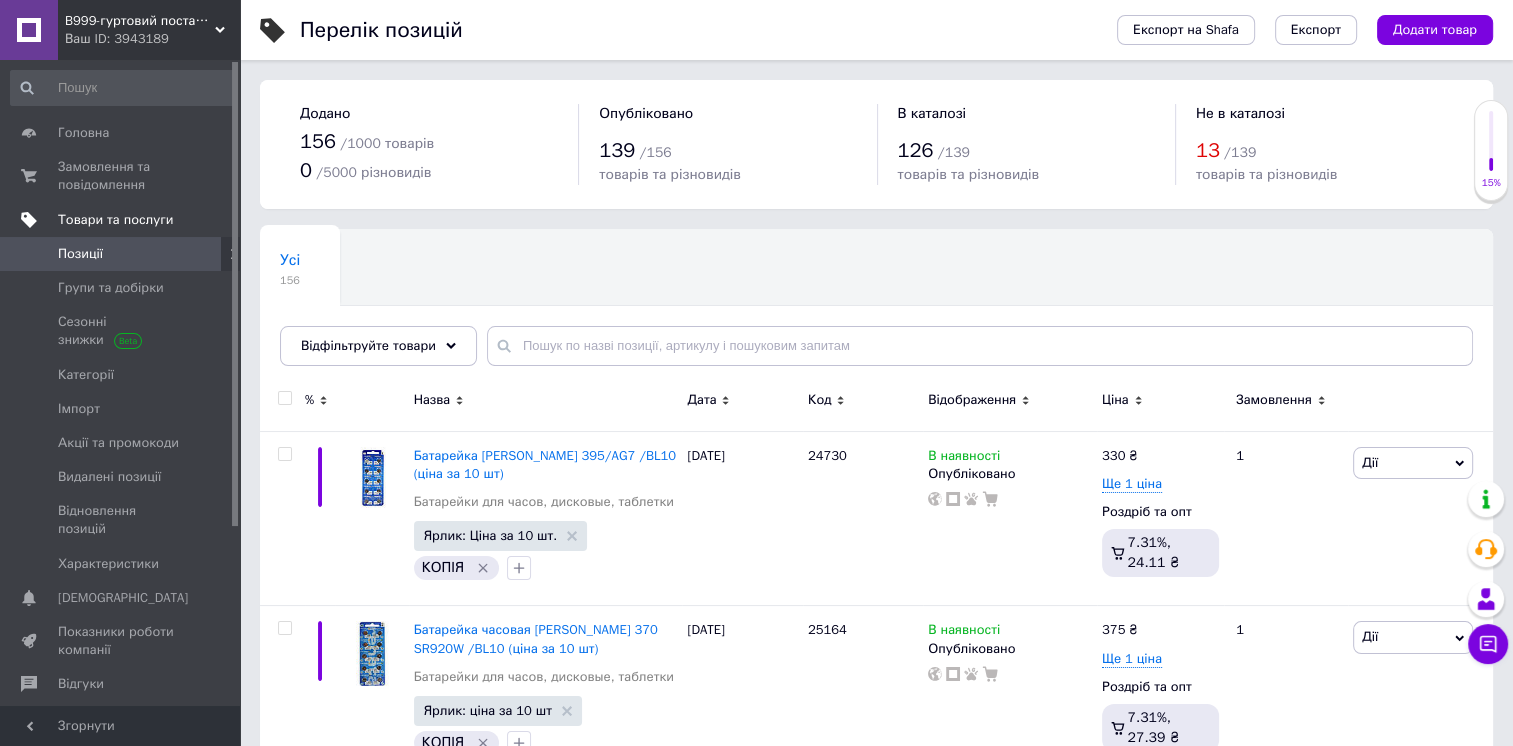 click on "Товари та послуги" at bounding box center (115, 220) 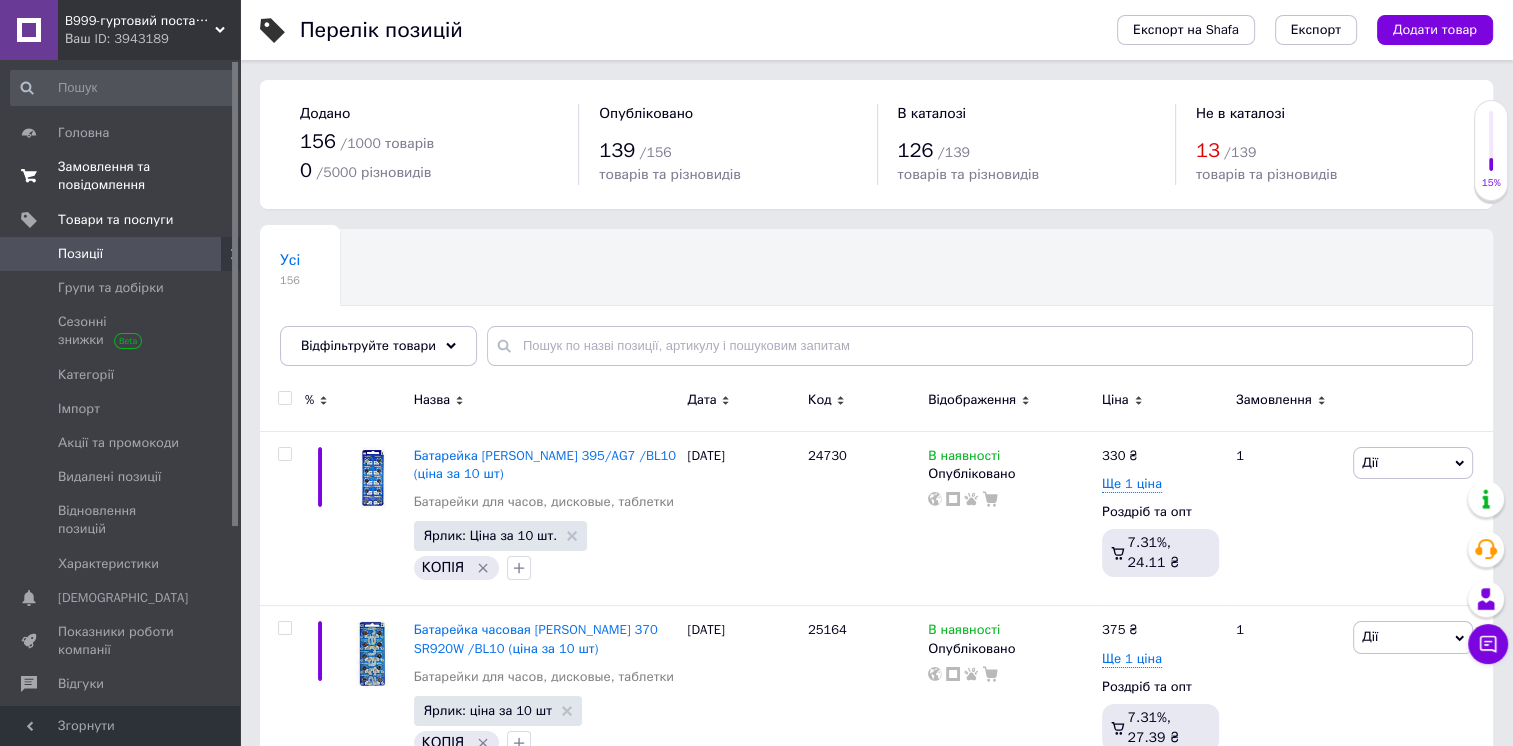 click on "Замовлення та повідомлення" at bounding box center [121, 176] 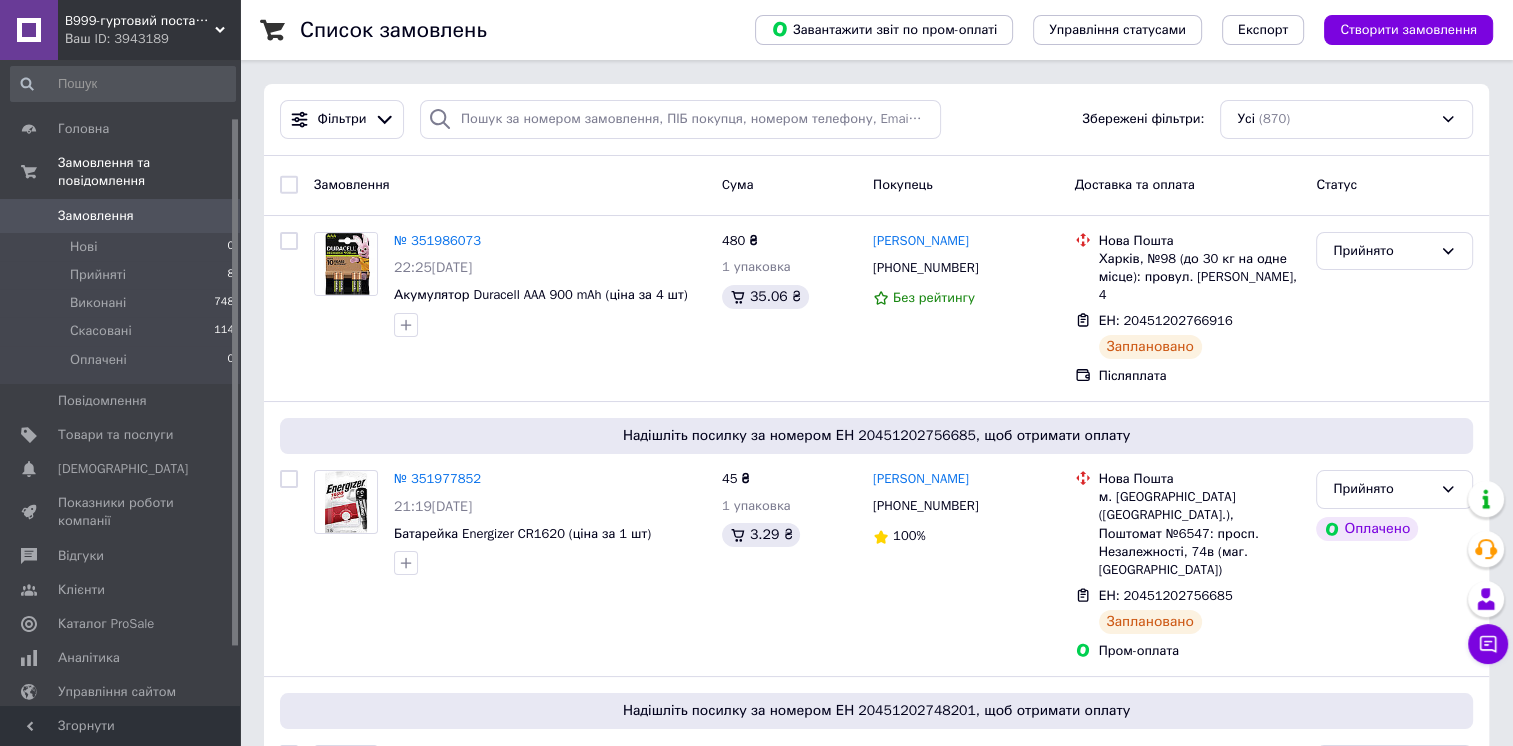 scroll, scrollTop: 0, scrollLeft: 0, axis: both 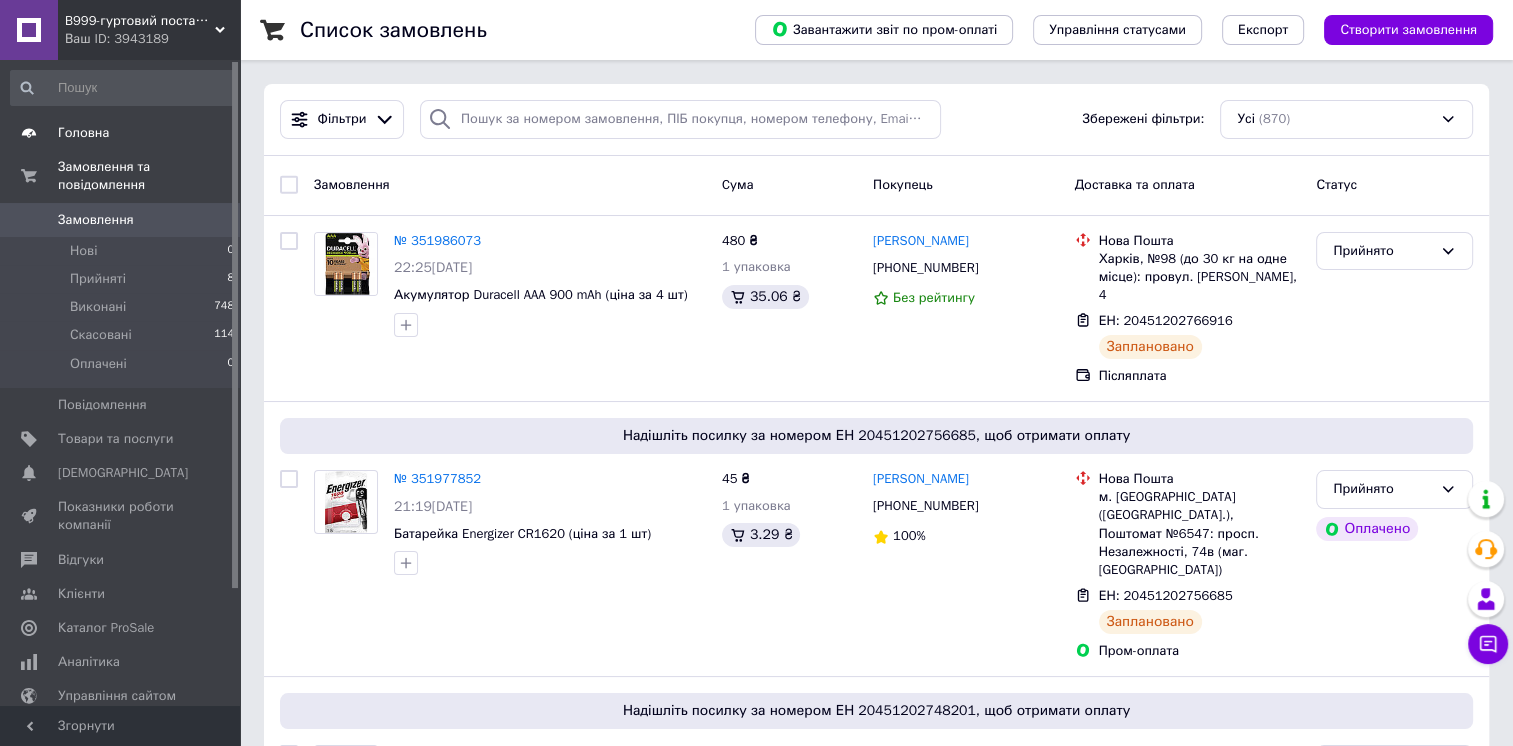 click on "Головна" at bounding box center [123, 133] 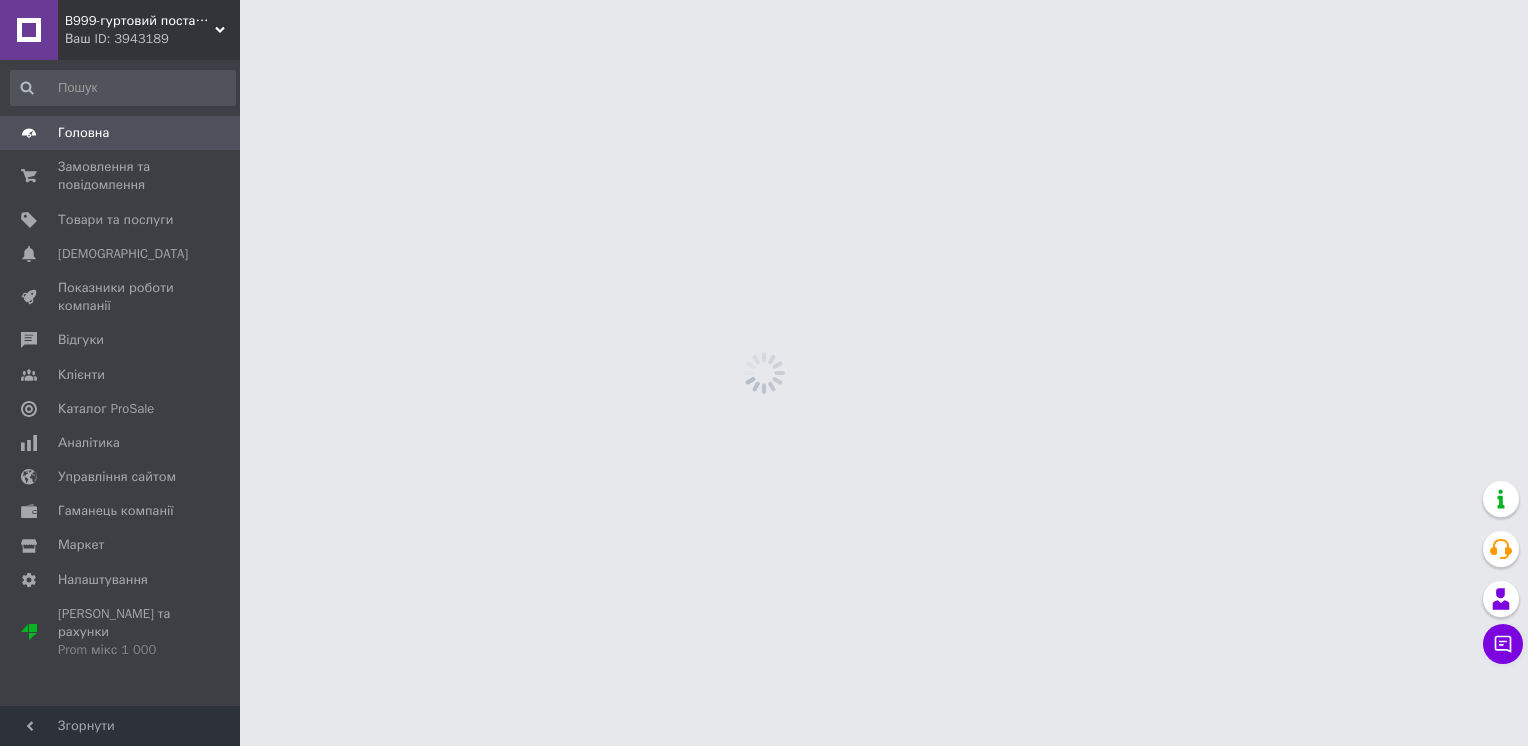 click at bounding box center [29, 30] 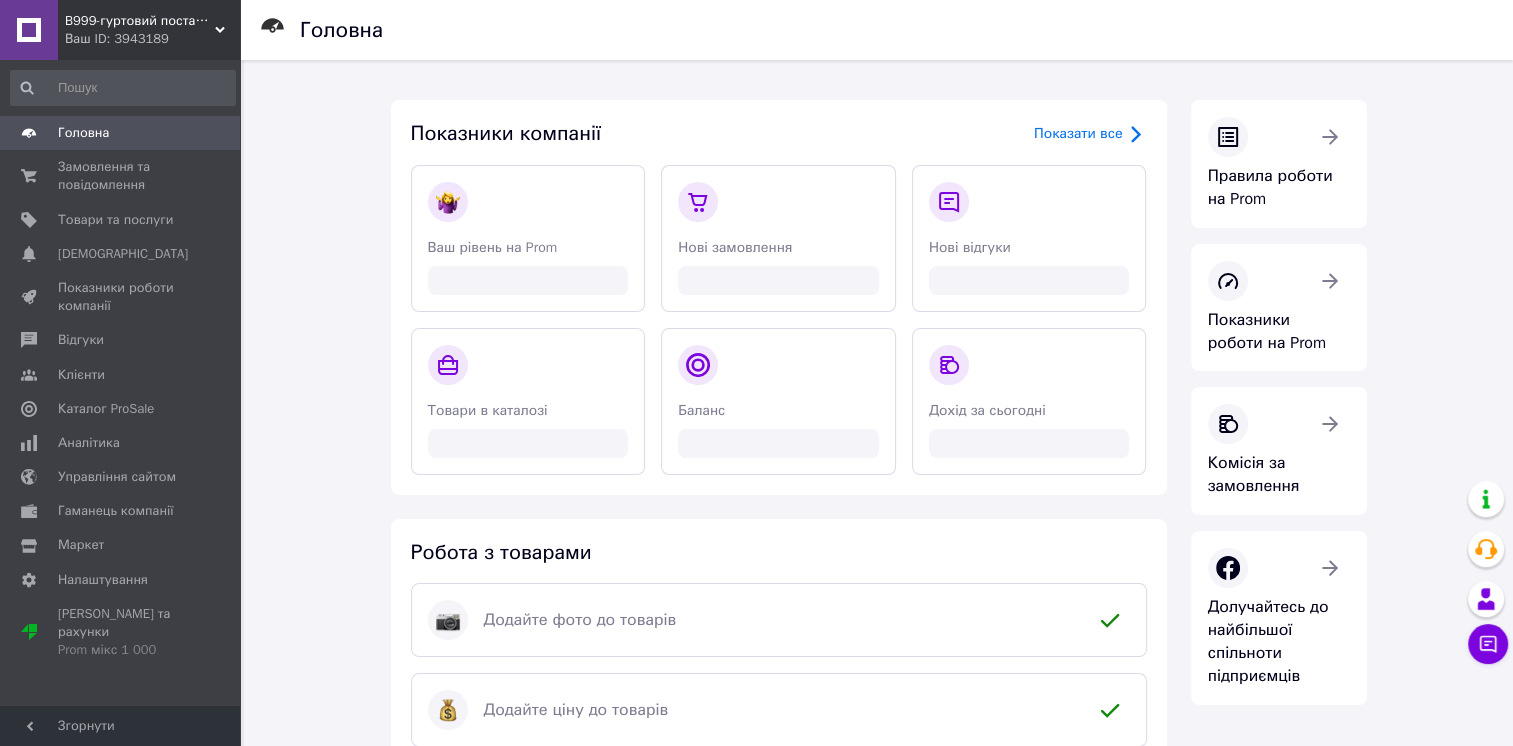 click on "B999-гуртовий постачальник батарейок для бізнесу" at bounding box center (140, 21) 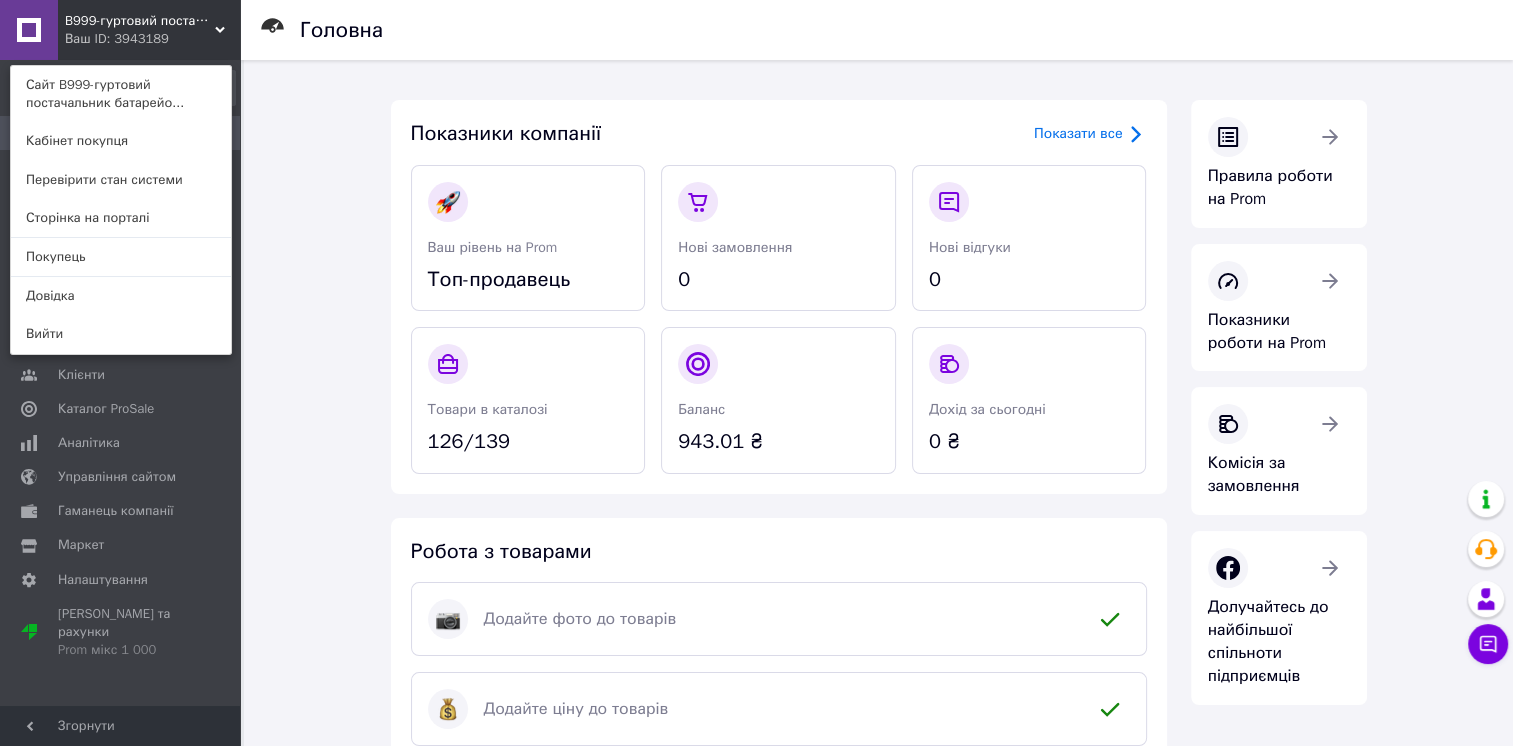 click at bounding box center [29, 30] 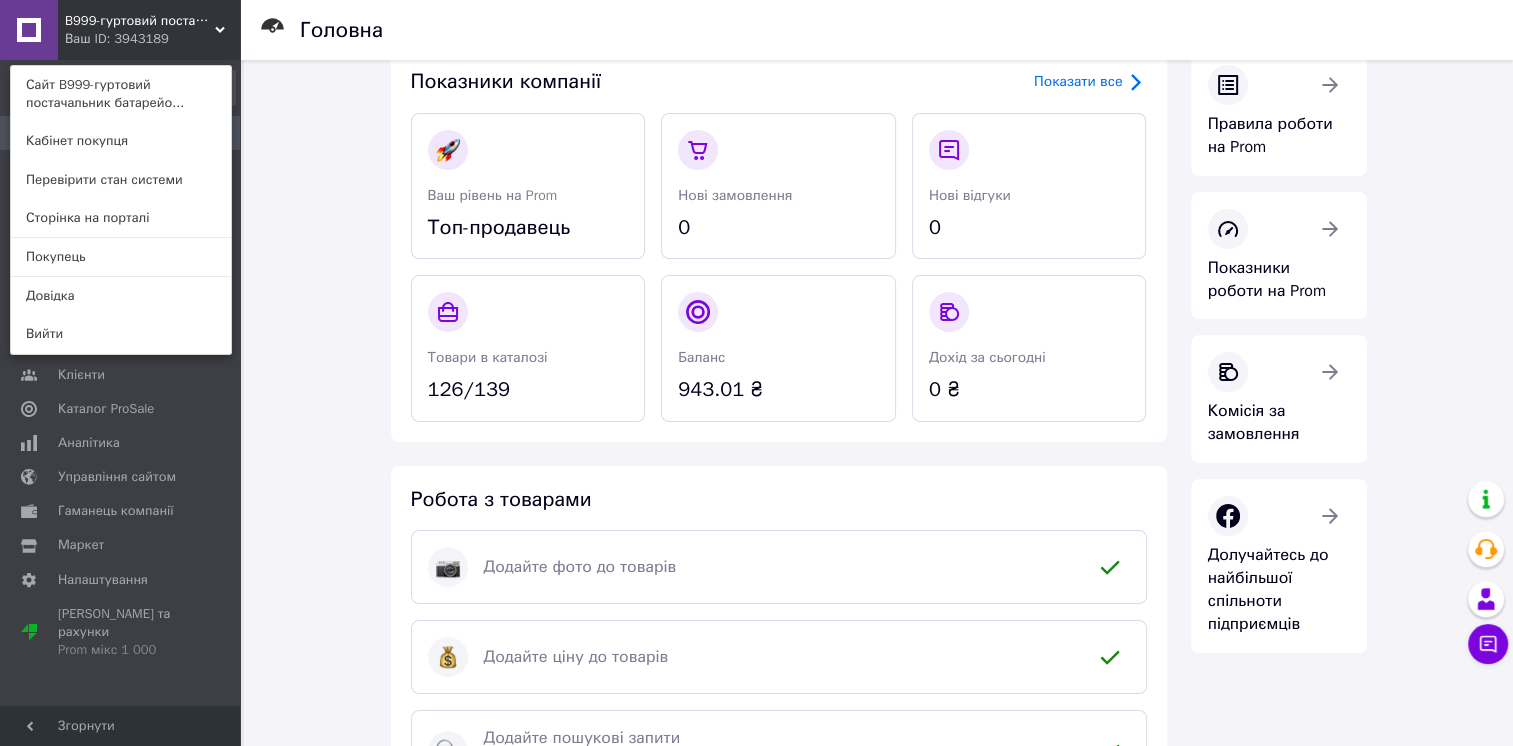 scroll, scrollTop: 0, scrollLeft: 0, axis: both 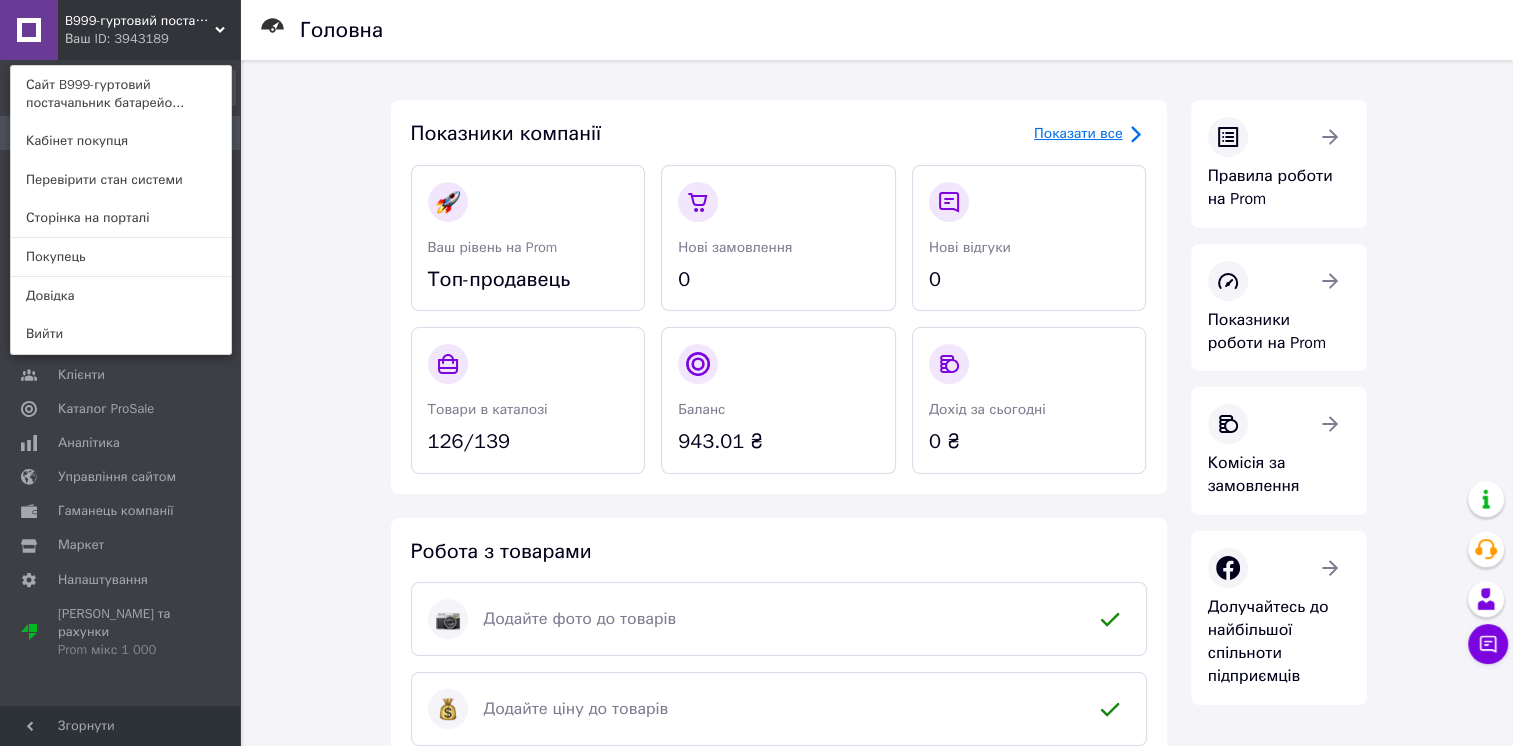 click on "Показати все" at bounding box center [1078, 134] 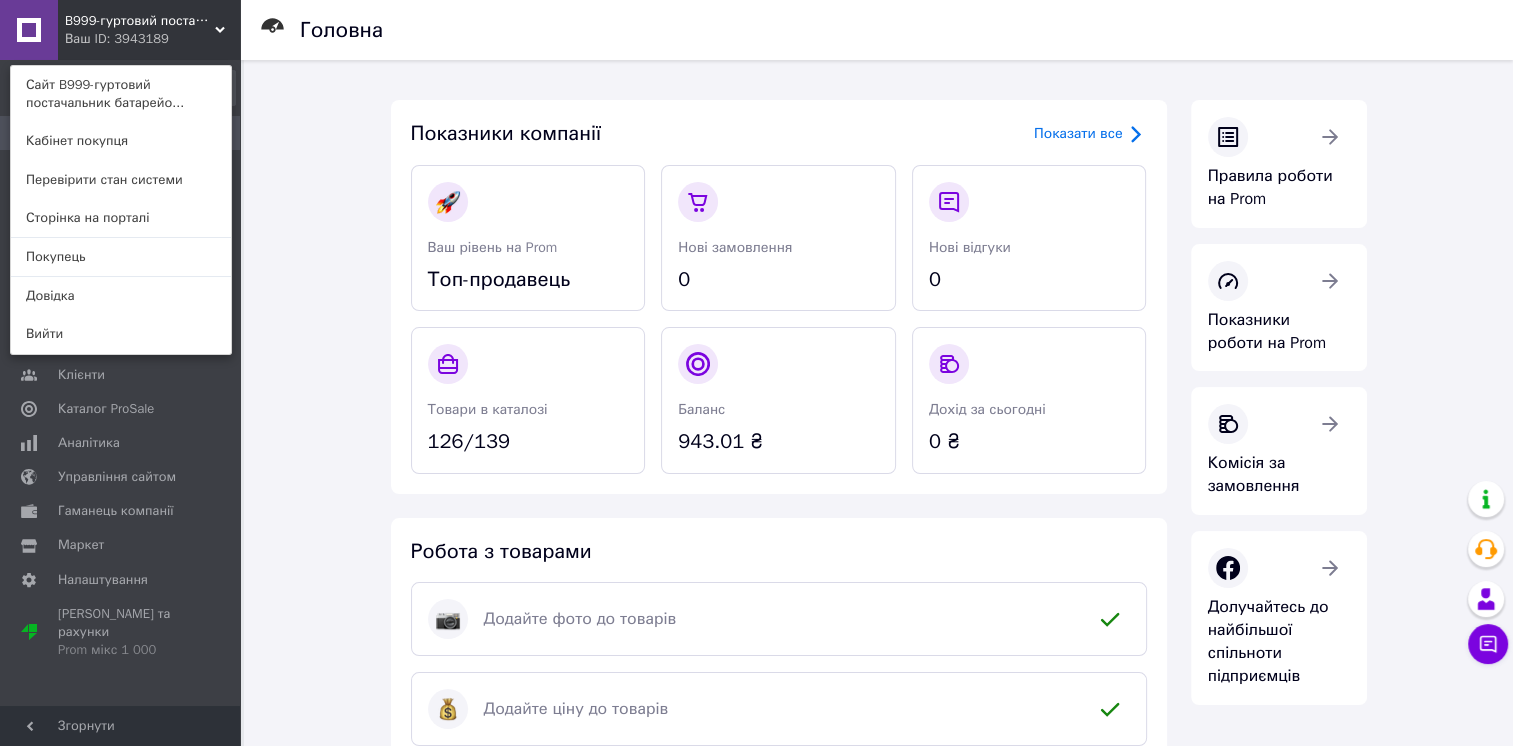 click on "Головна Показники компанії Показати все Ваш рівень на Prom Топ-продавець Нові замовлення 0 Нові відгуки 0 Товари в каталозі 126/139 Баланс 943.01 ₴ Дохід за сьогодні 0 ₴ Робота з товарами Додайте фото до товарів Додайте ціну до товарів Додайте пошукові запити За цими ключовими словами покупці зможуть знайти товари у каталозі Заповніть рекомендовані характеристики товарів Товари матимуть більше переглядів і потраплять у фільтри на маркетплейсі Важливо для успішної роботи Показати все  (5) Оберіть та активуйте дизайн сайту Дізнайтеся більше Правила роботи на Prom" at bounding box center [878, 613] 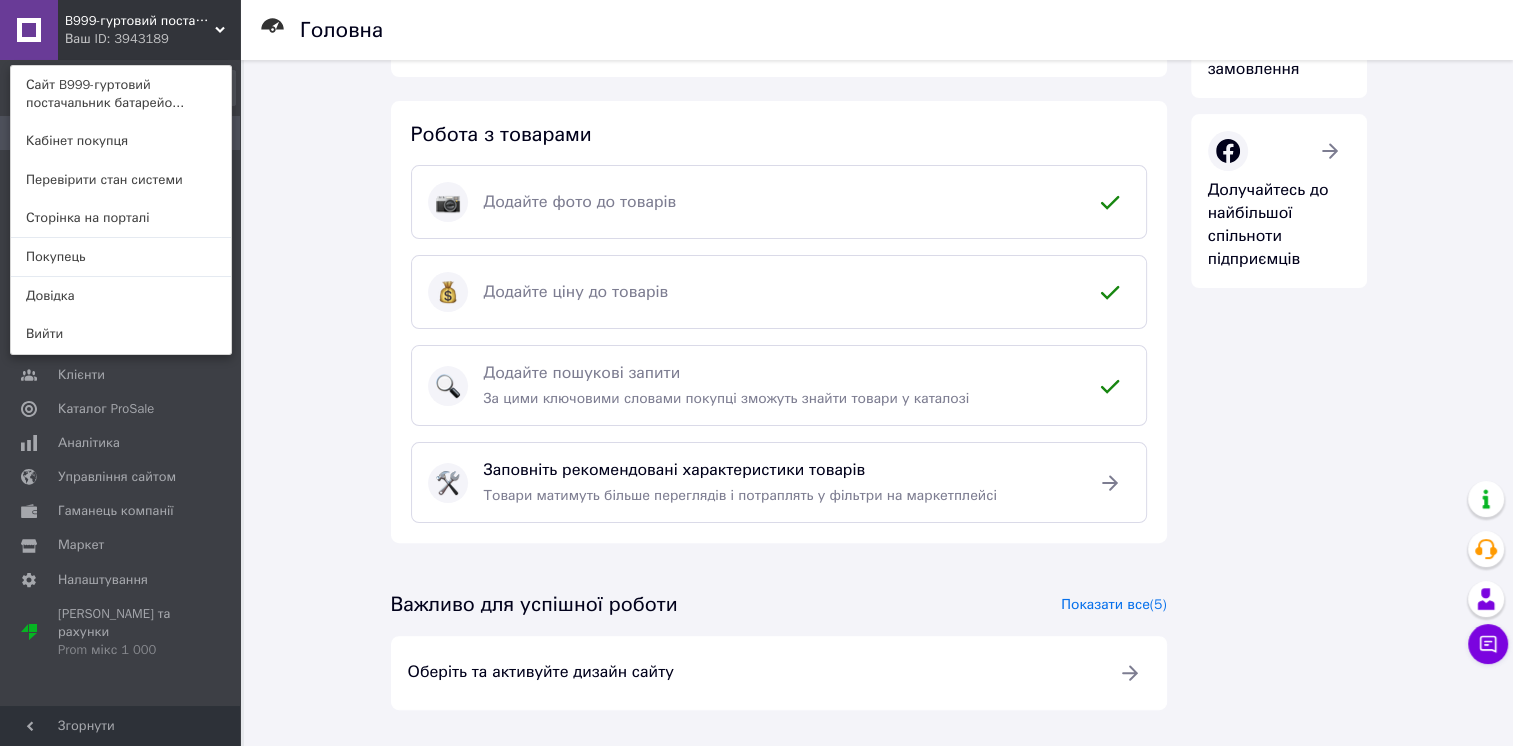 scroll, scrollTop: 0, scrollLeft: 0, axis: both 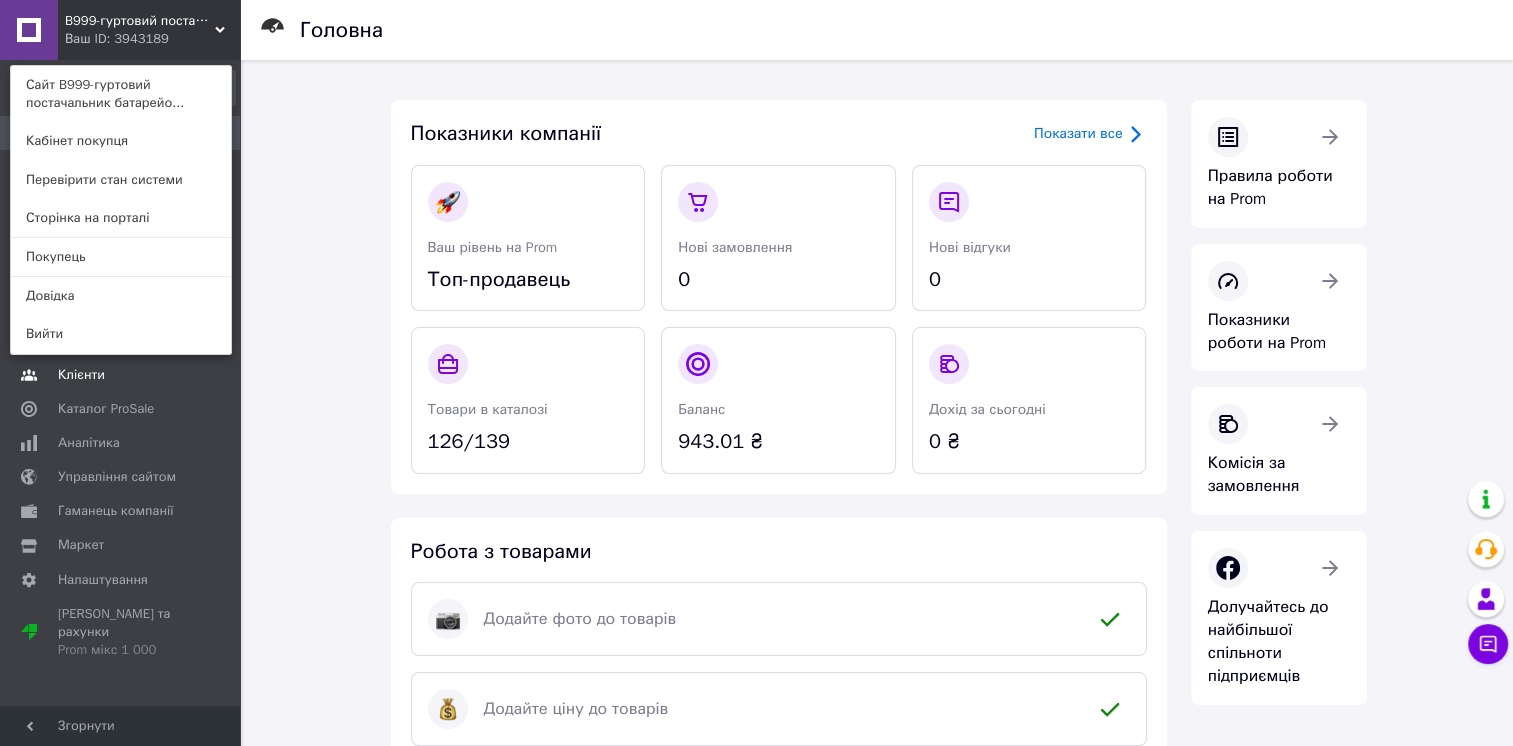click on "Клієнти" at bounding box center (121, 375) 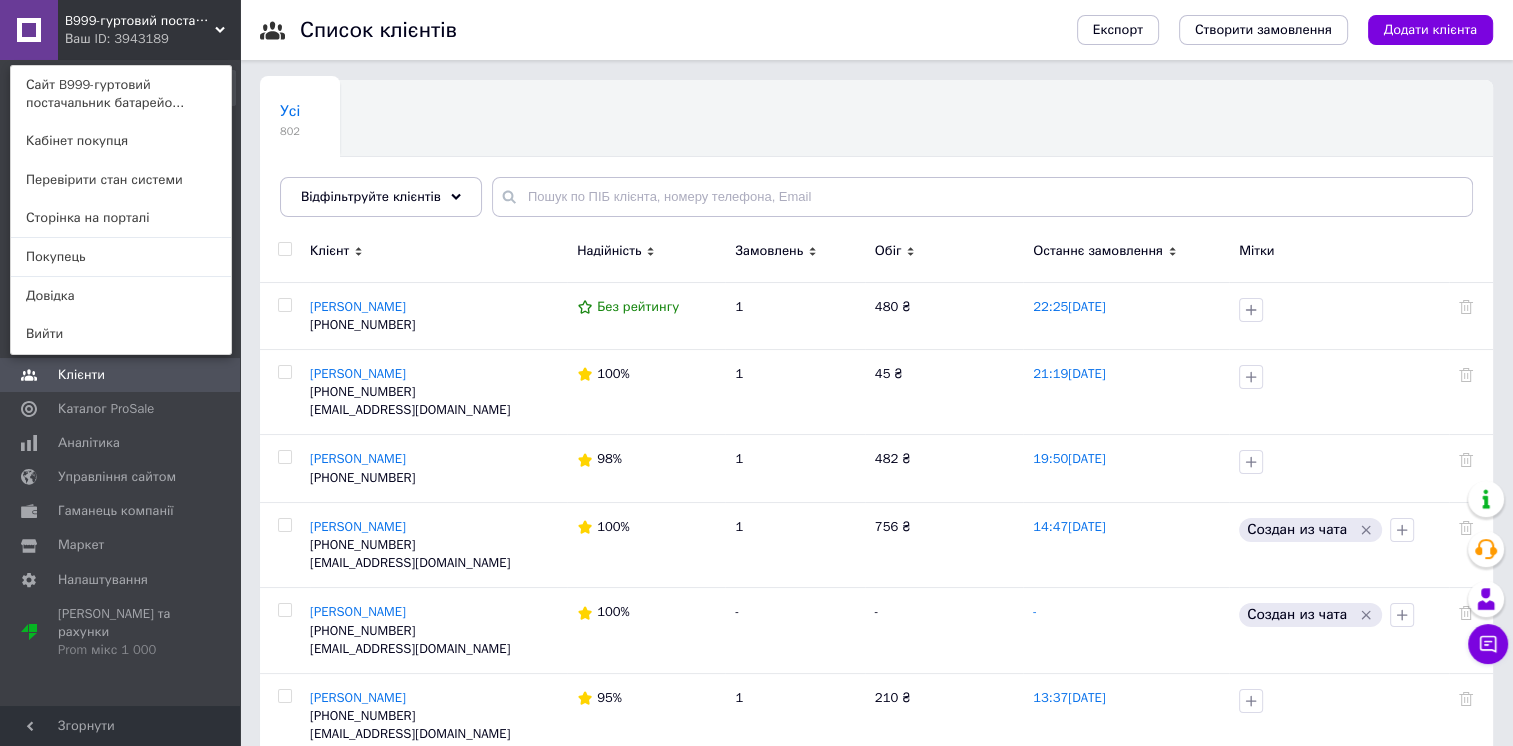 click 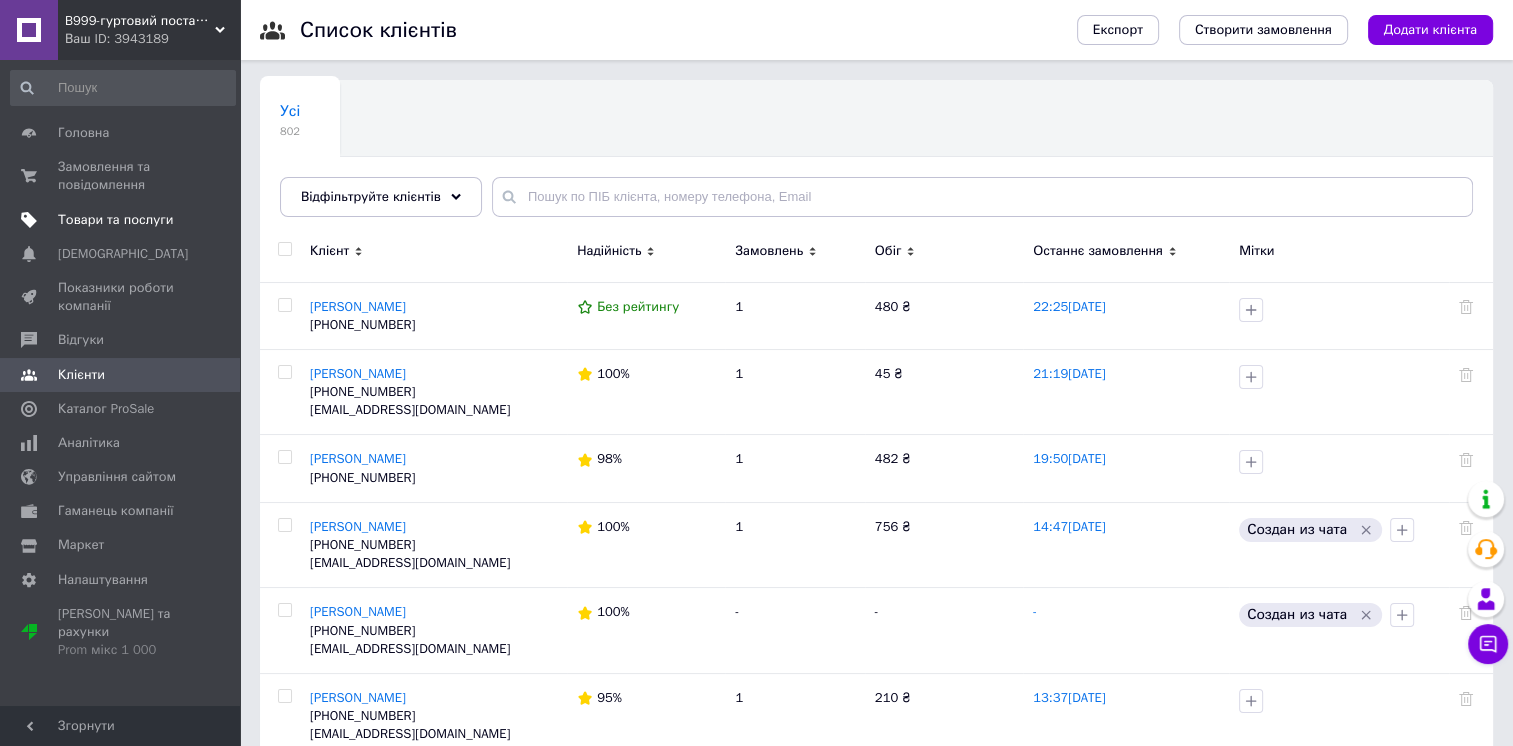 click on "Товари та послуги" at bounding box center (115, 220) 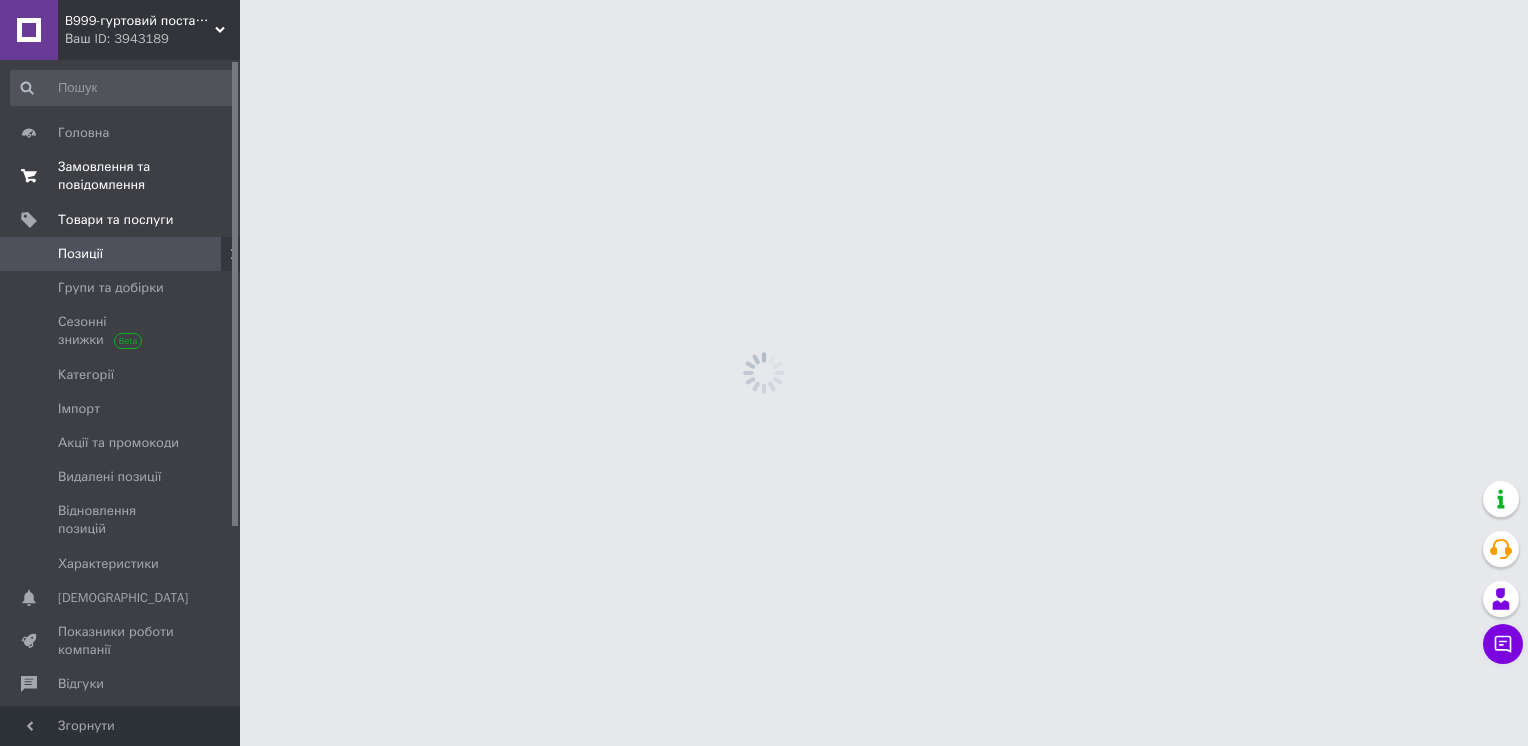 click on "Замовлення та повідомлення" at bounding box center [121, 176] 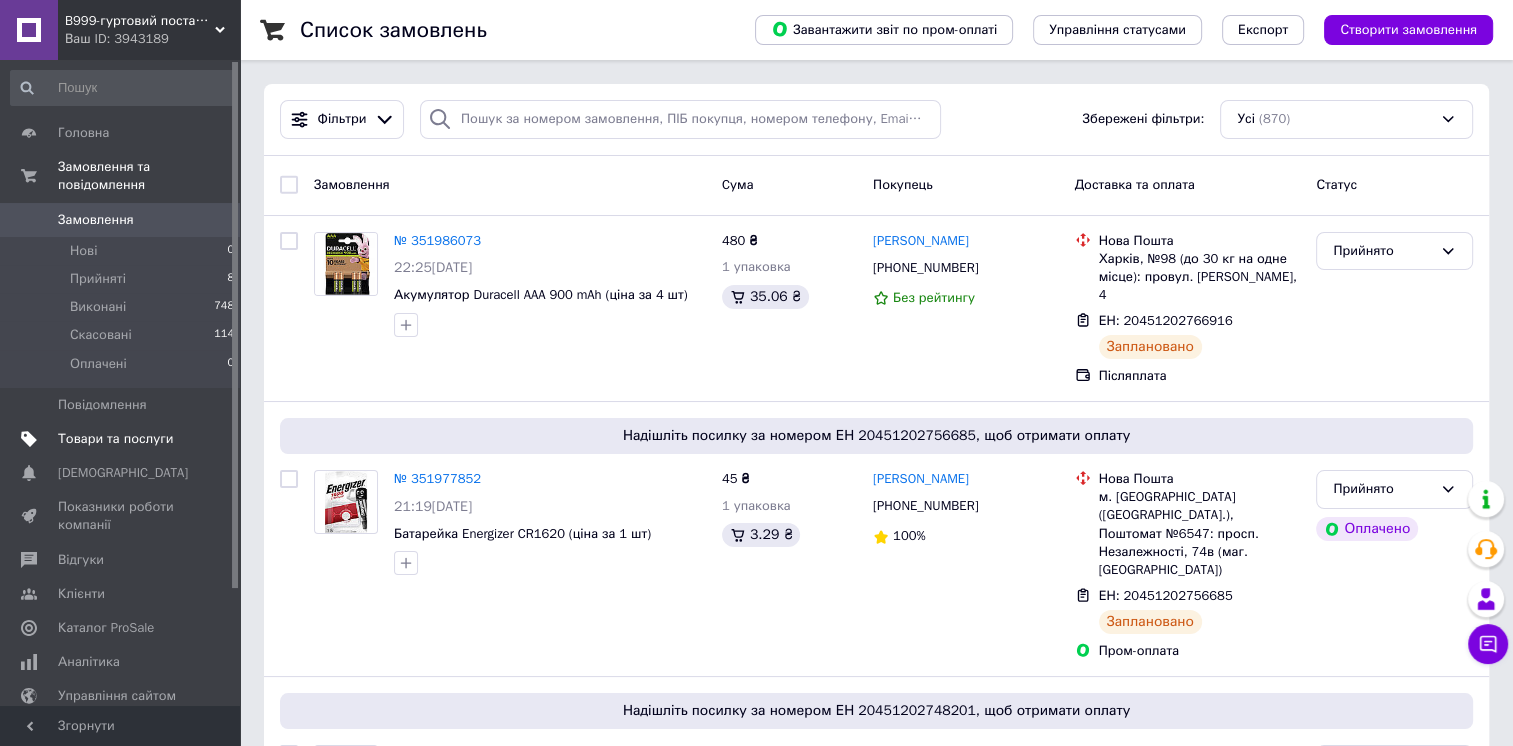 click on "Товари та послуги" at bounding box center [115, 439] 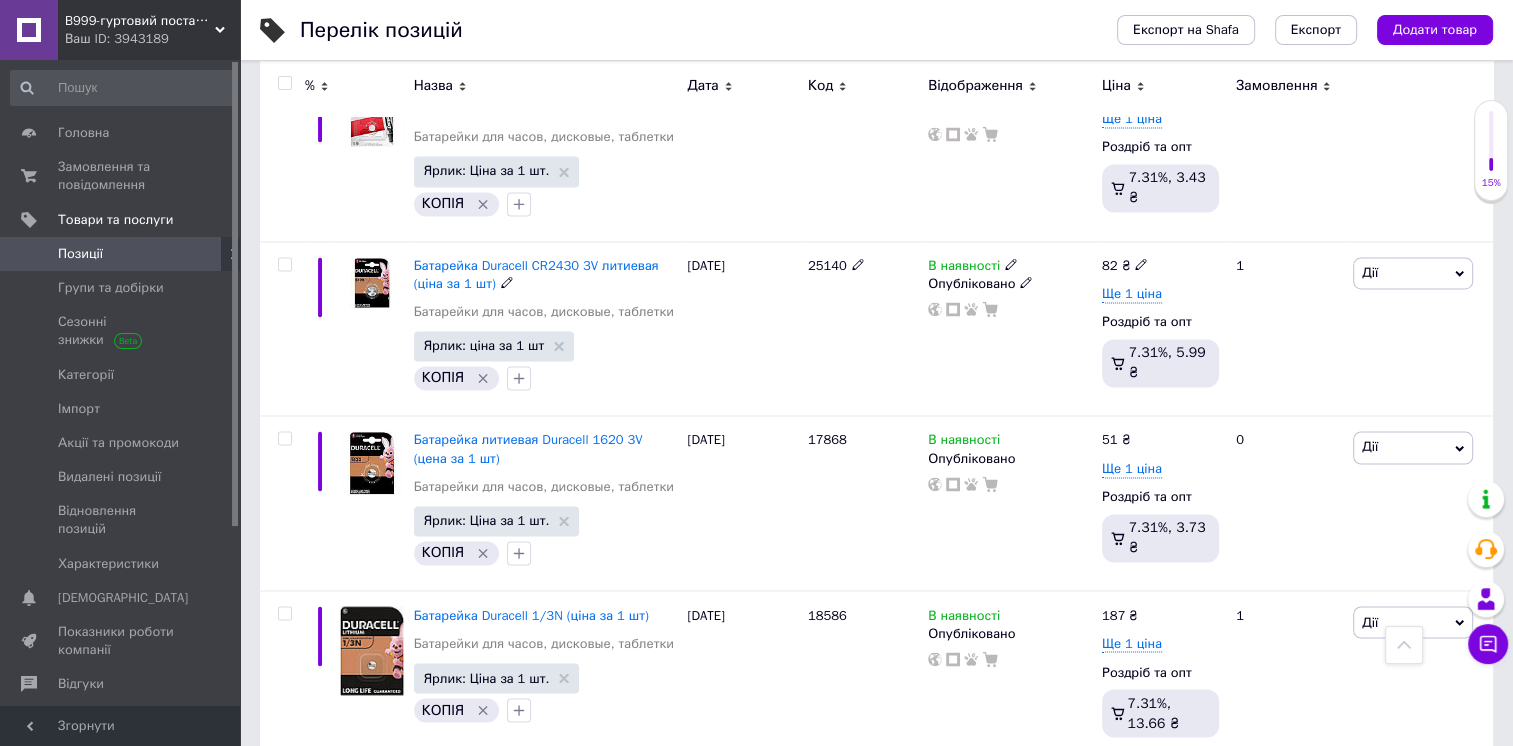 scroll, scrollTop: 3235, scrollLeft: 0, axis: vertical 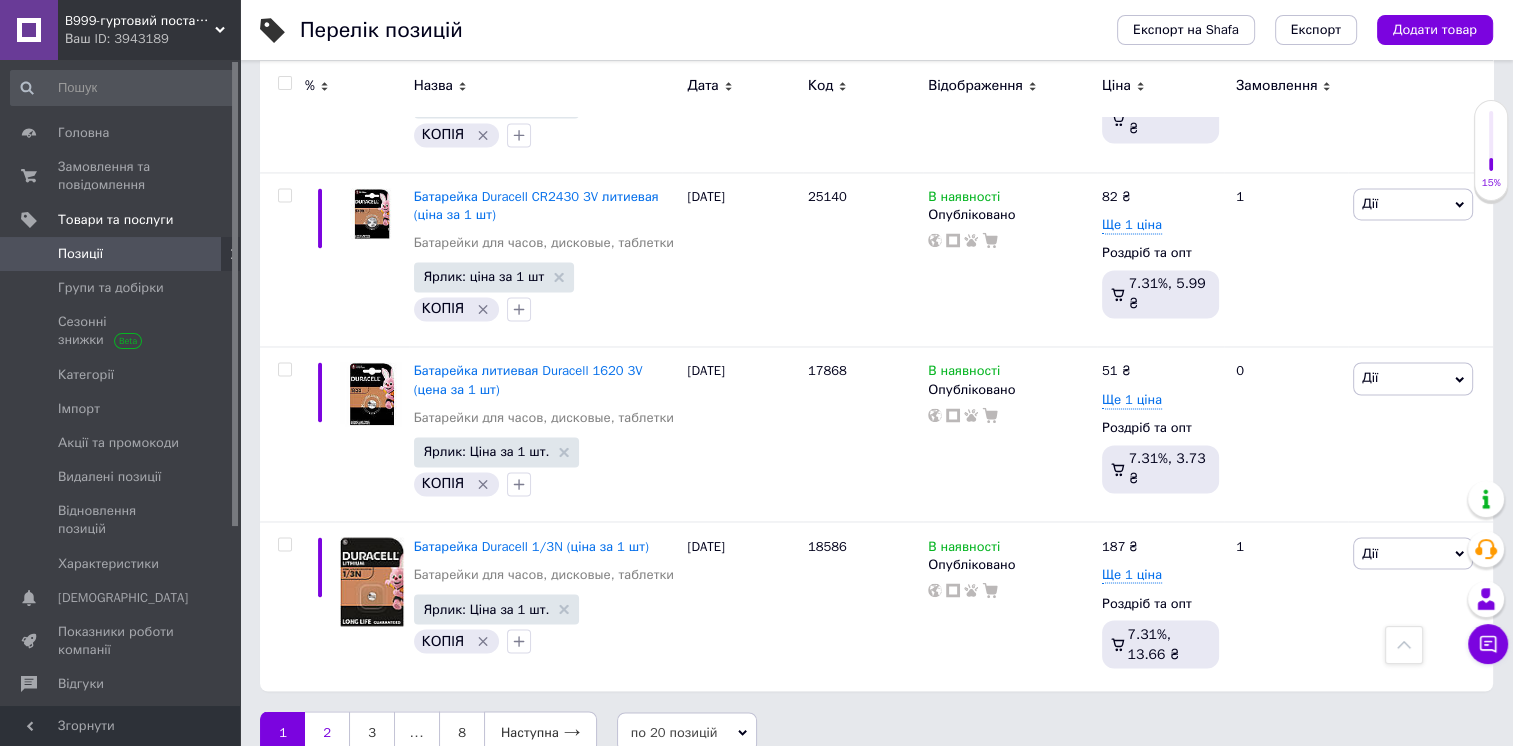 click on "2" at bounding box center (327, 732) 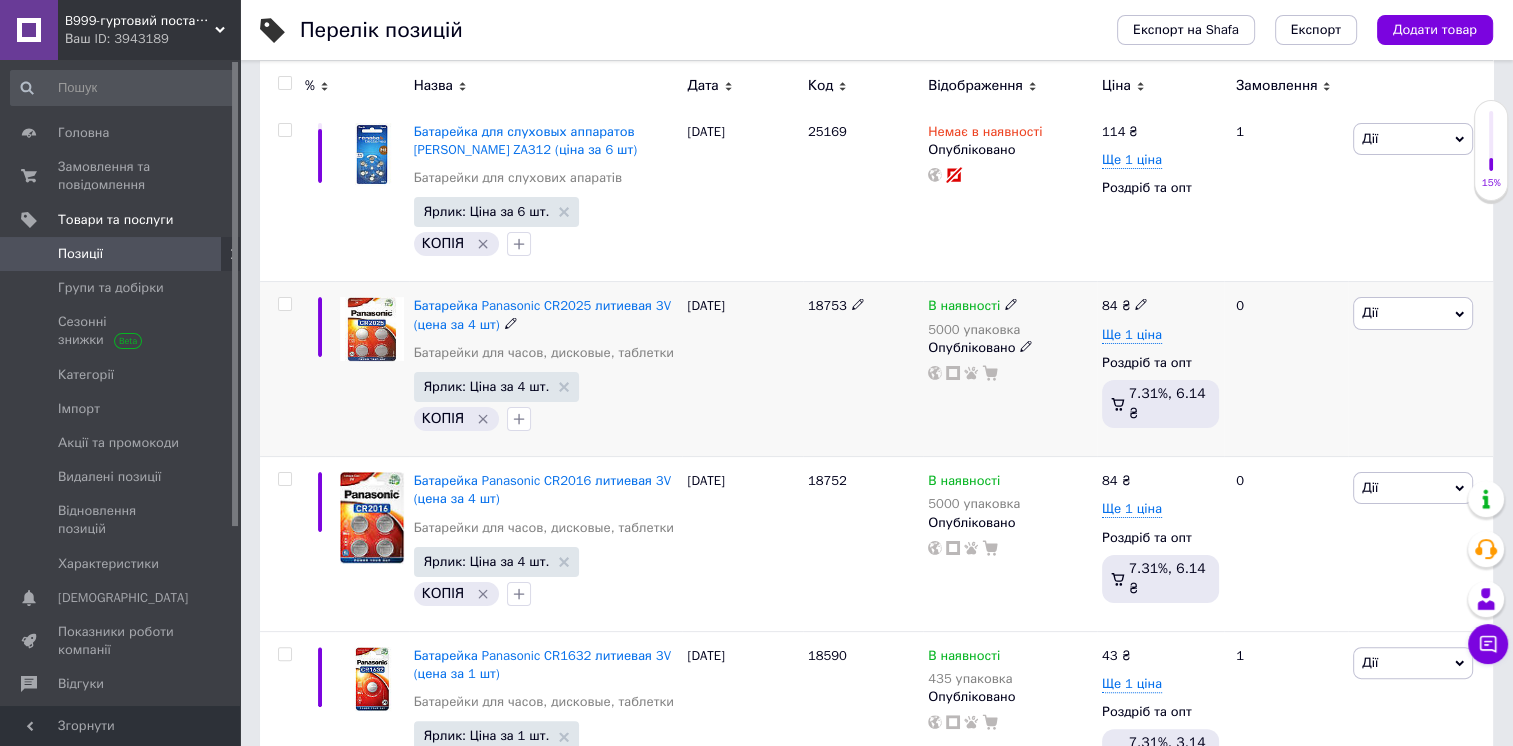scroll, scrollTop: 224, scrollLeft: 0, axis: vertical 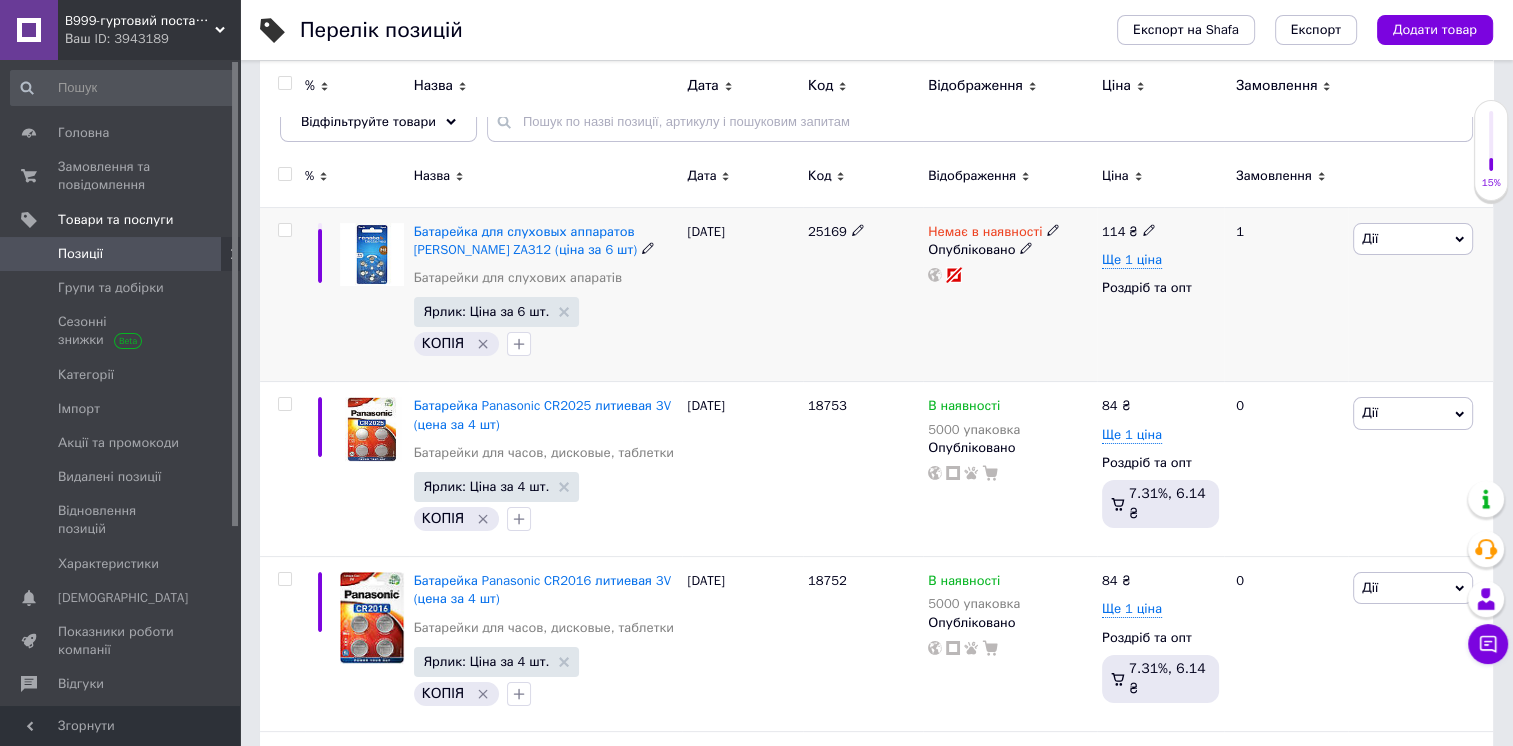 click 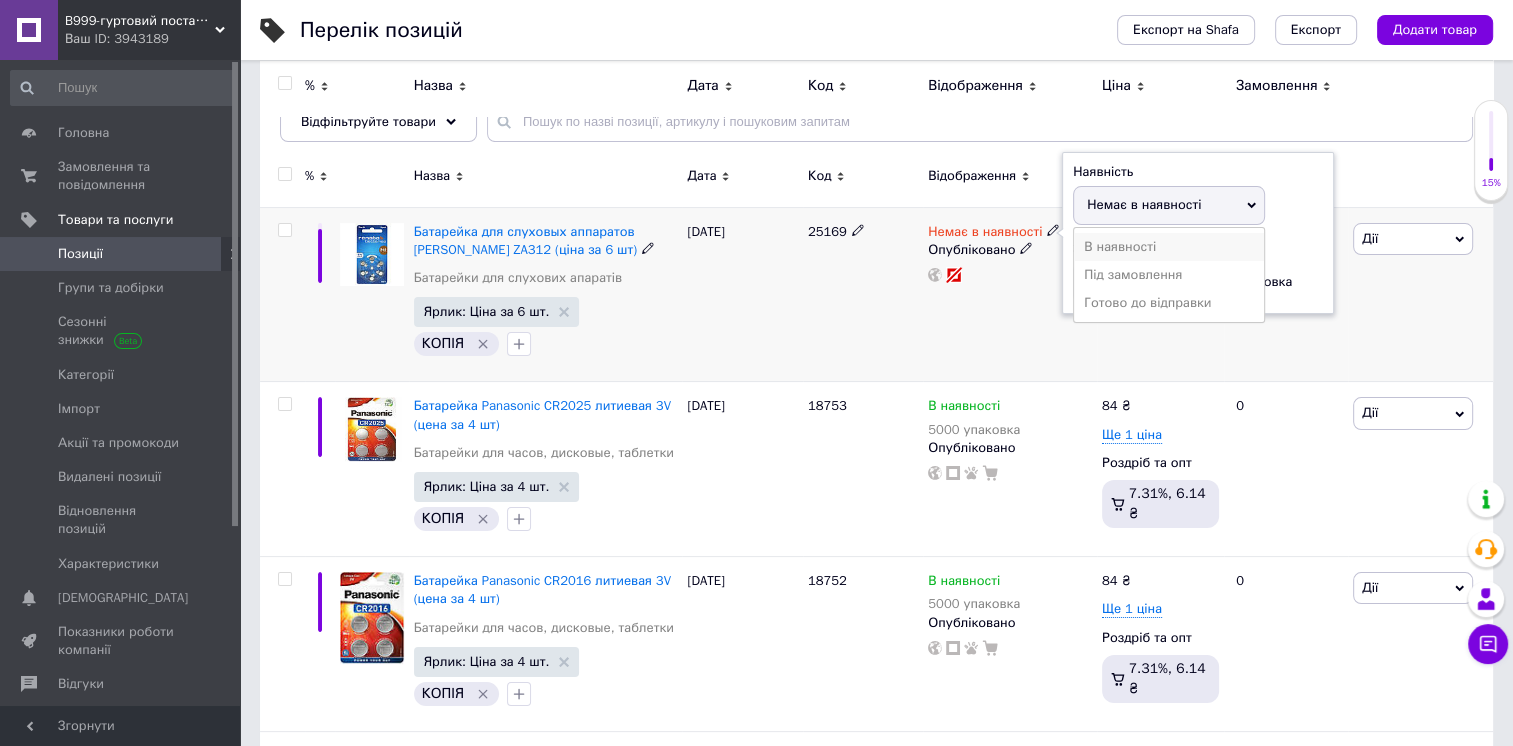 click on "В наявності" at bounding box center [1169, 247] 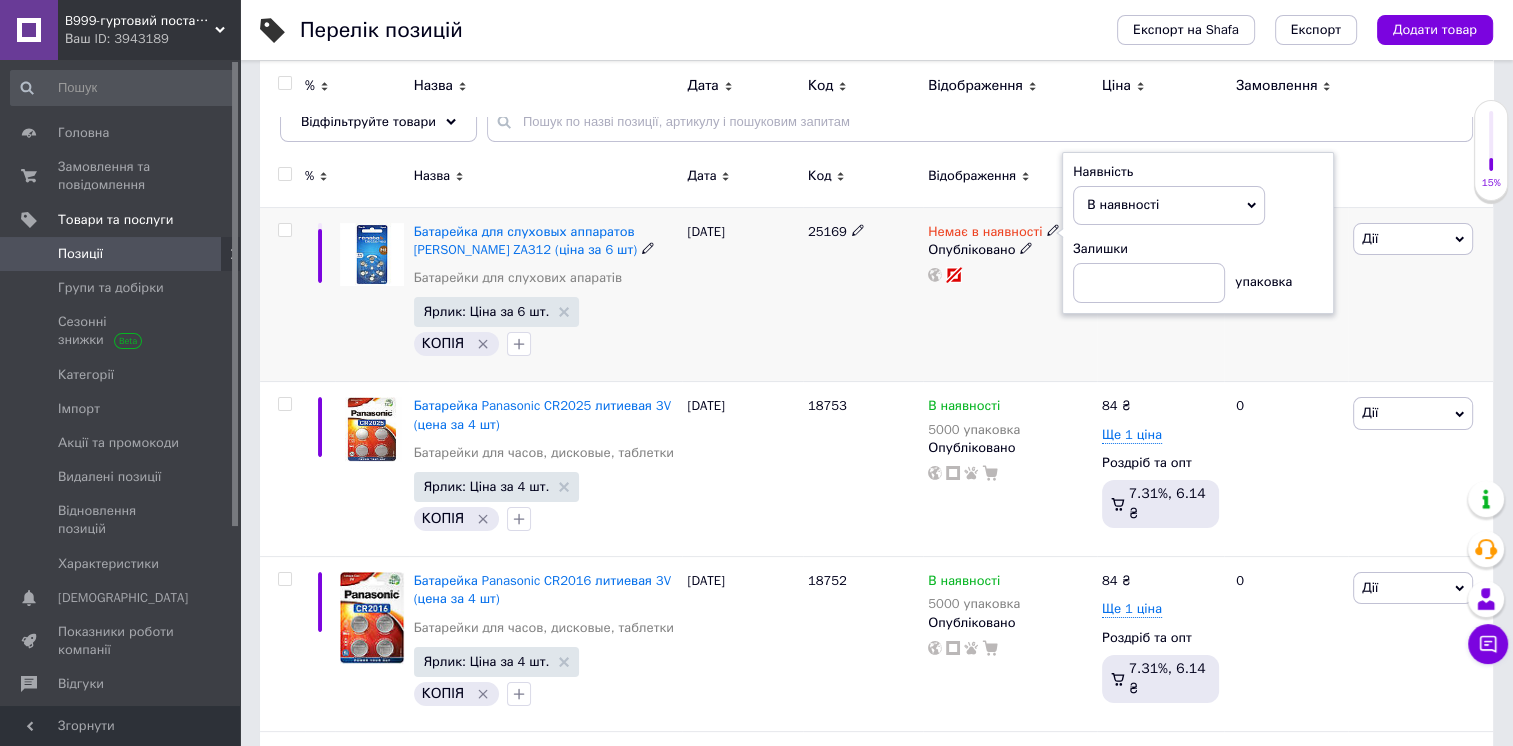 click on "Дії Редагувати Підняти на початок групи Копіювати Знижка Подарунок Супутні Приховати Ярлик Додати на вітрину Додати в кампанію Каталог ProSale Видалити" at bounding box center [1420, 294] 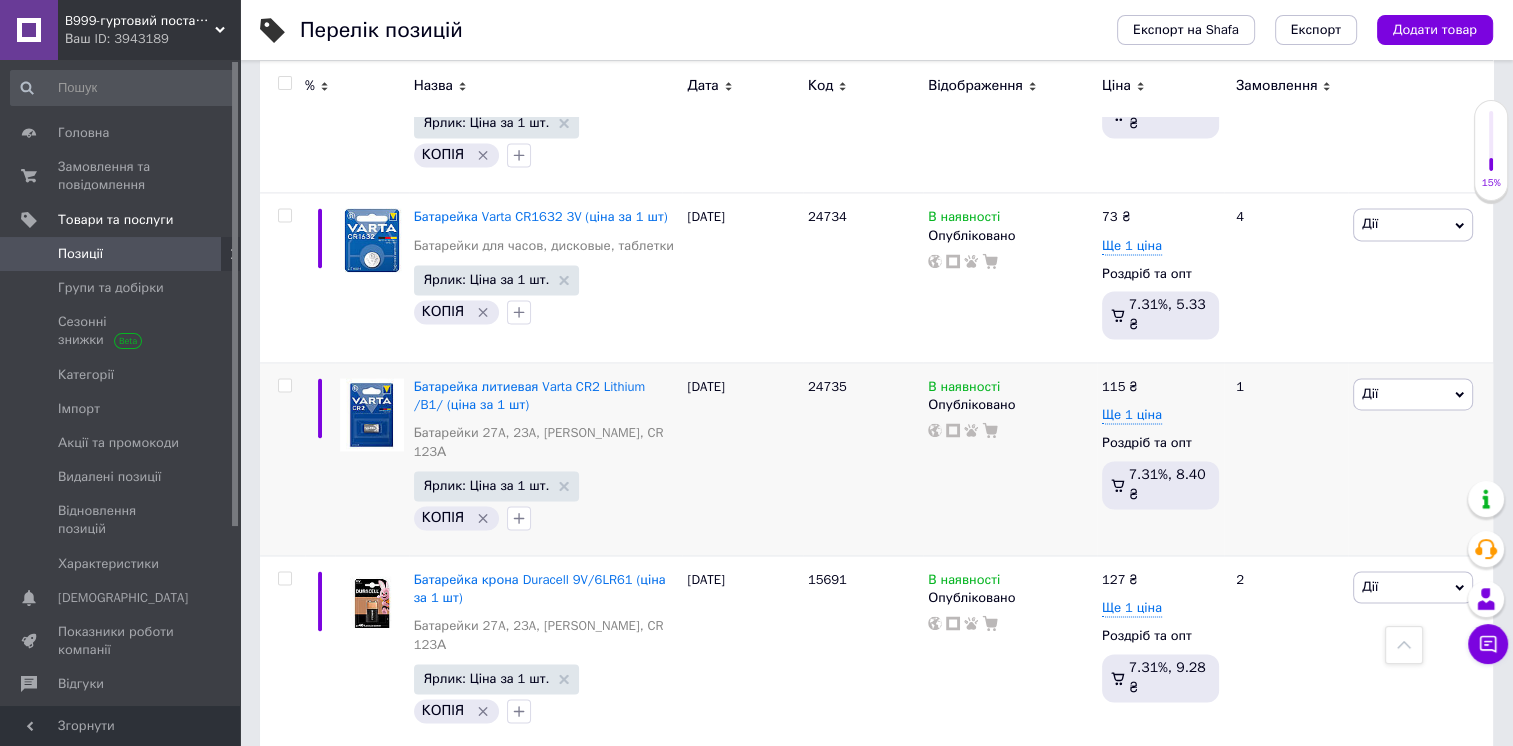 scroll, scrollTop: 3324, scrollLeft: 0, axis: vertical 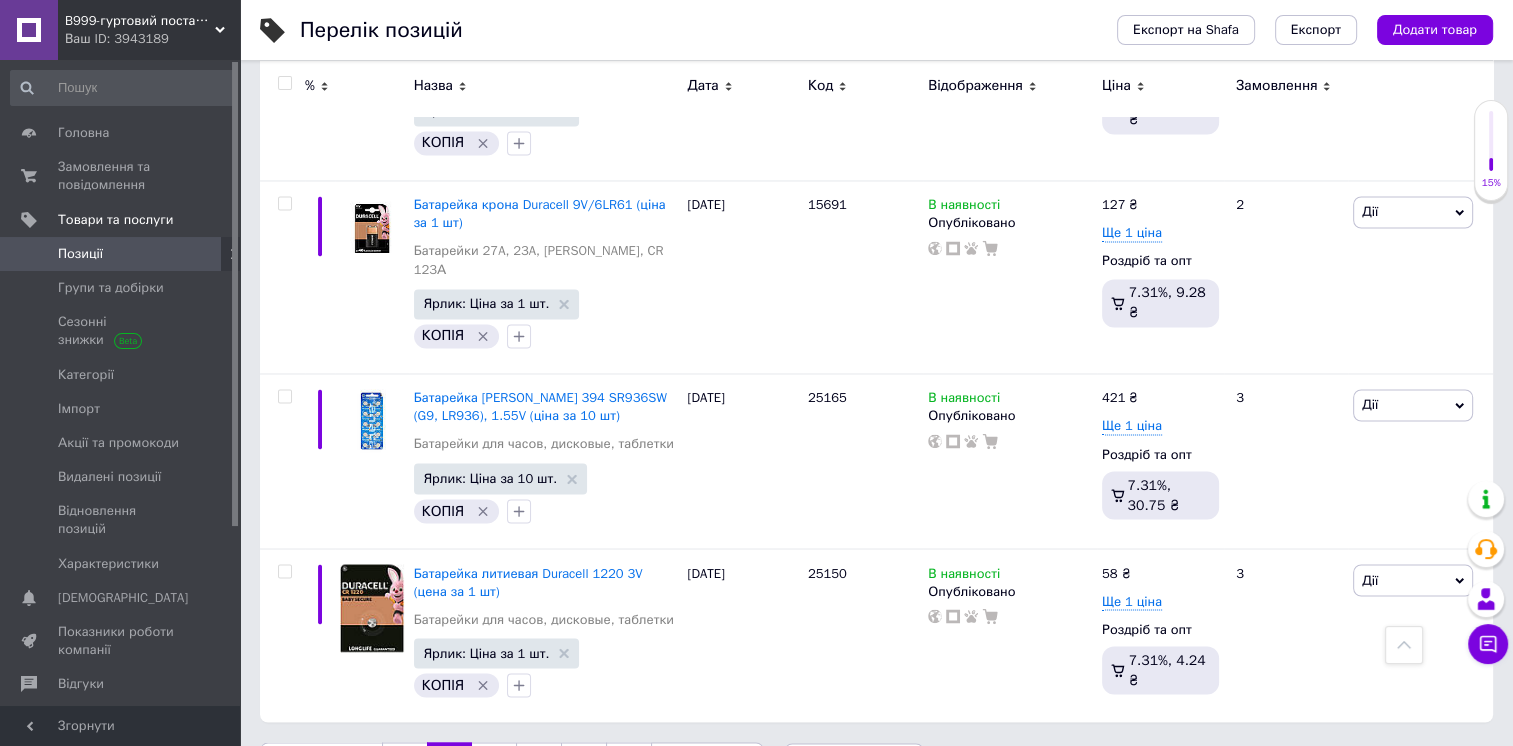click on "3" at bounding box center [494, 763] 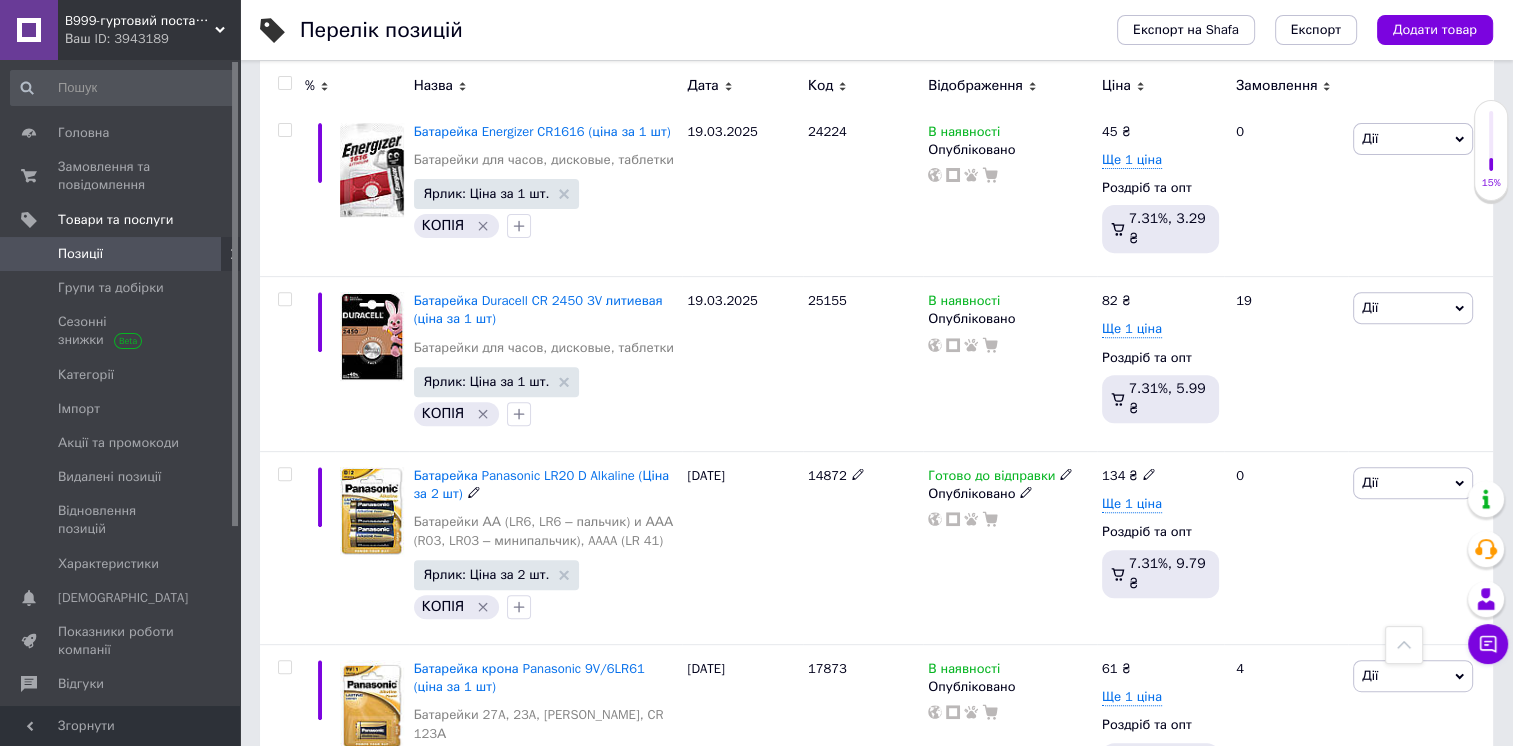 scroll, scrollTop: 900, scrollLeft: 0, axis: vertical 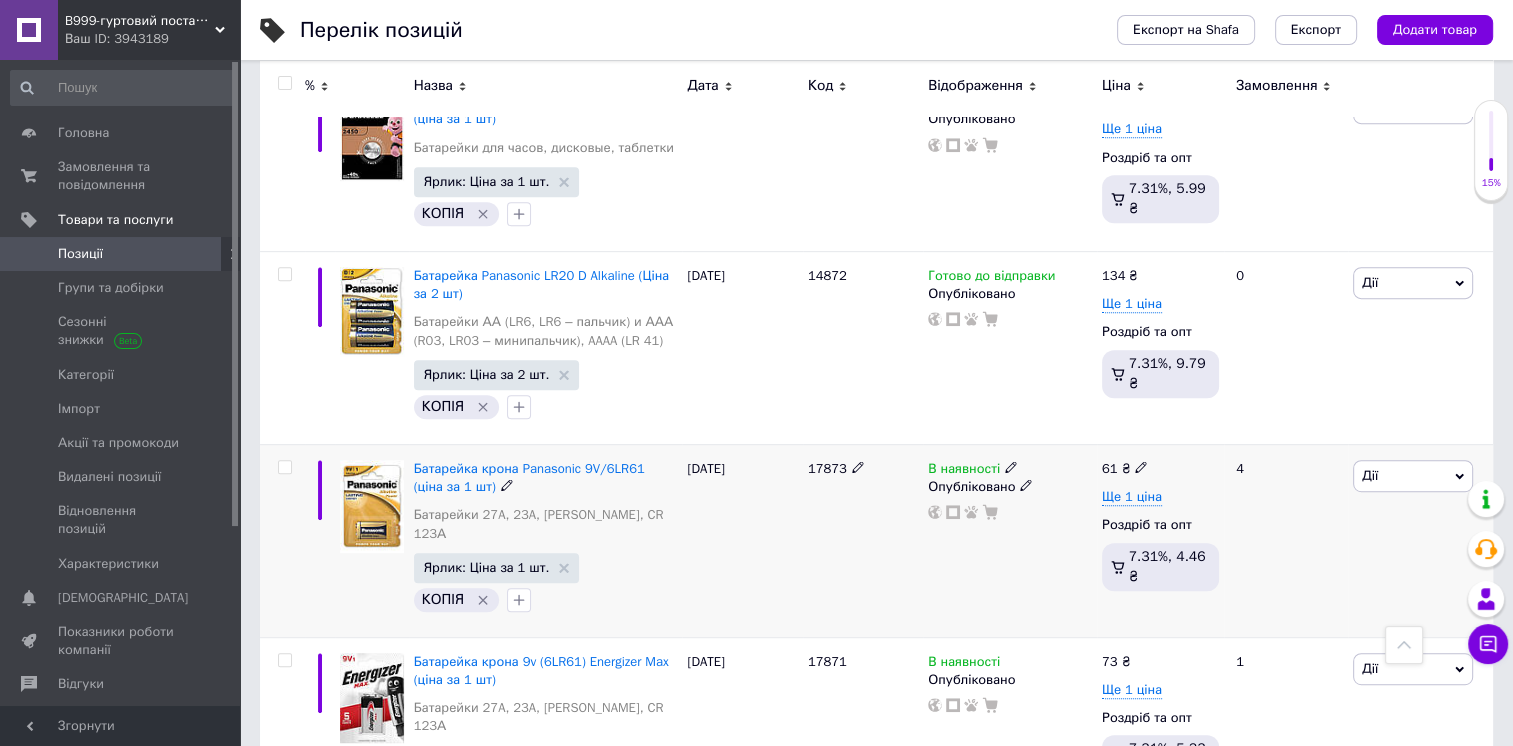 click 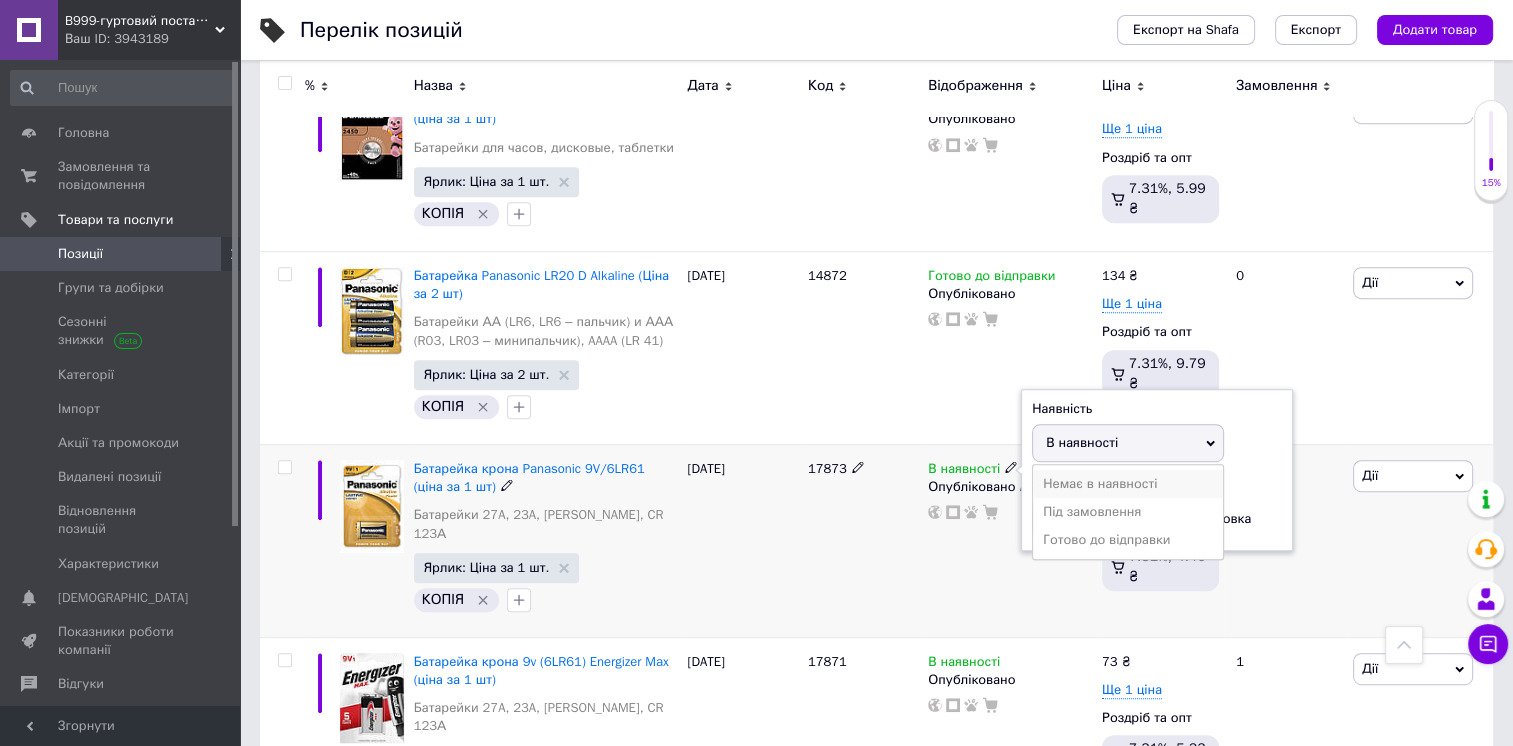 click on "Немає в наявності" at bounding box center (1128, 484) 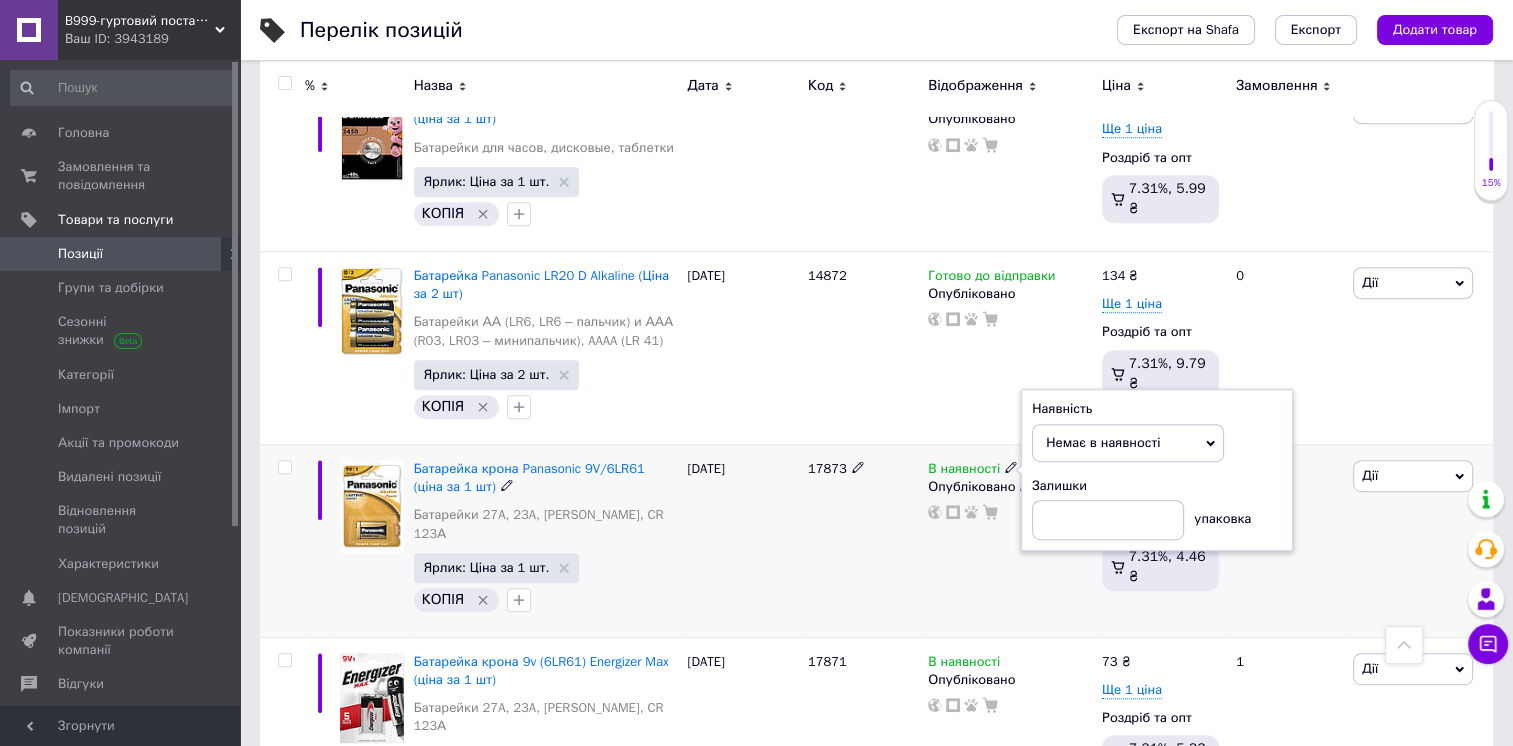 click on "В наявності Наявність Немає в наявності В наявності Під замовлення Готово до відправки Залишки упаковка Опубліковано" at bounding box center (1010, 540) 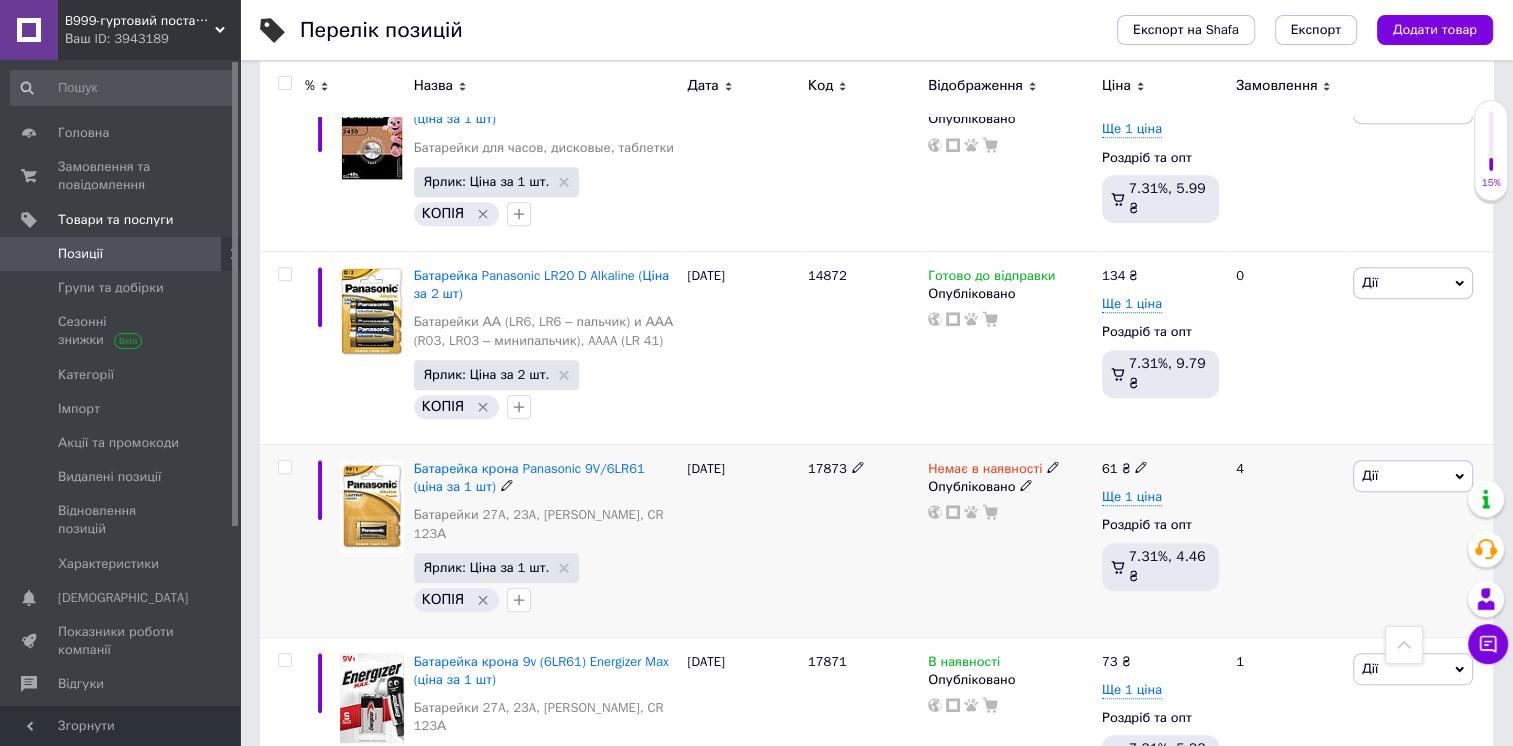 click on "Немає в наявності Опубліковано" at bounding box center [1010, 540] 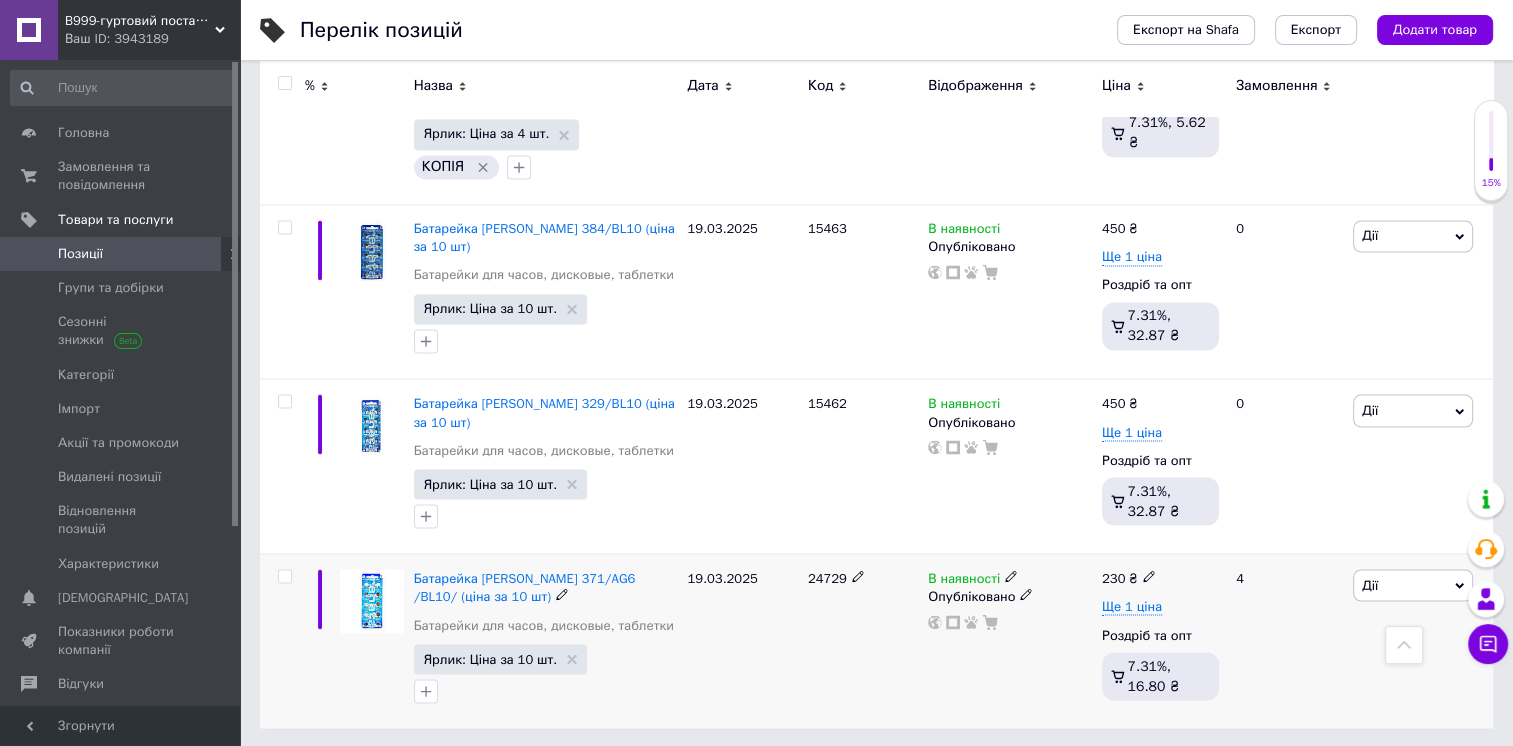 scroll, scrollTop: 3404, scrollLeft: 0, axis: vertical 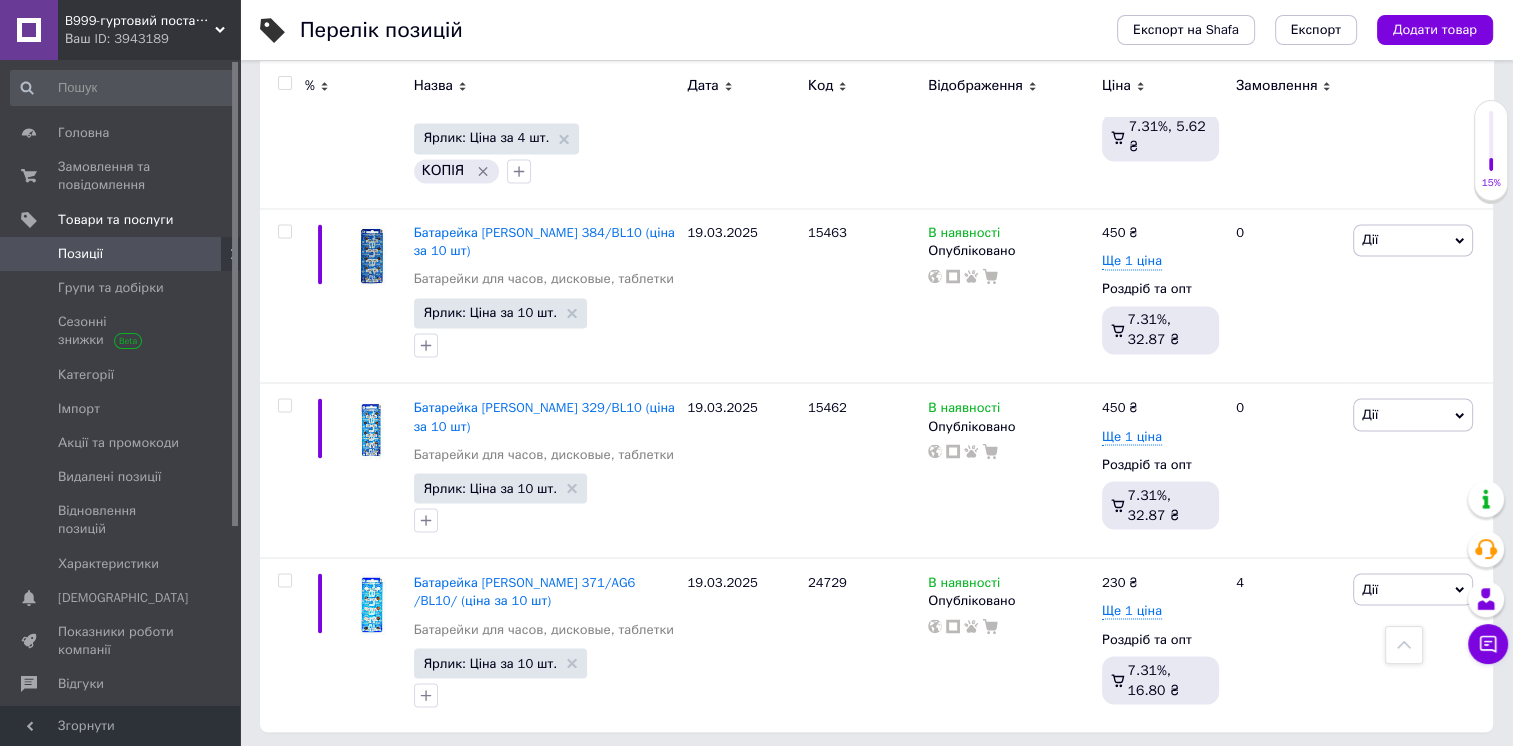 click on "4" at bounding box center (539, 773) 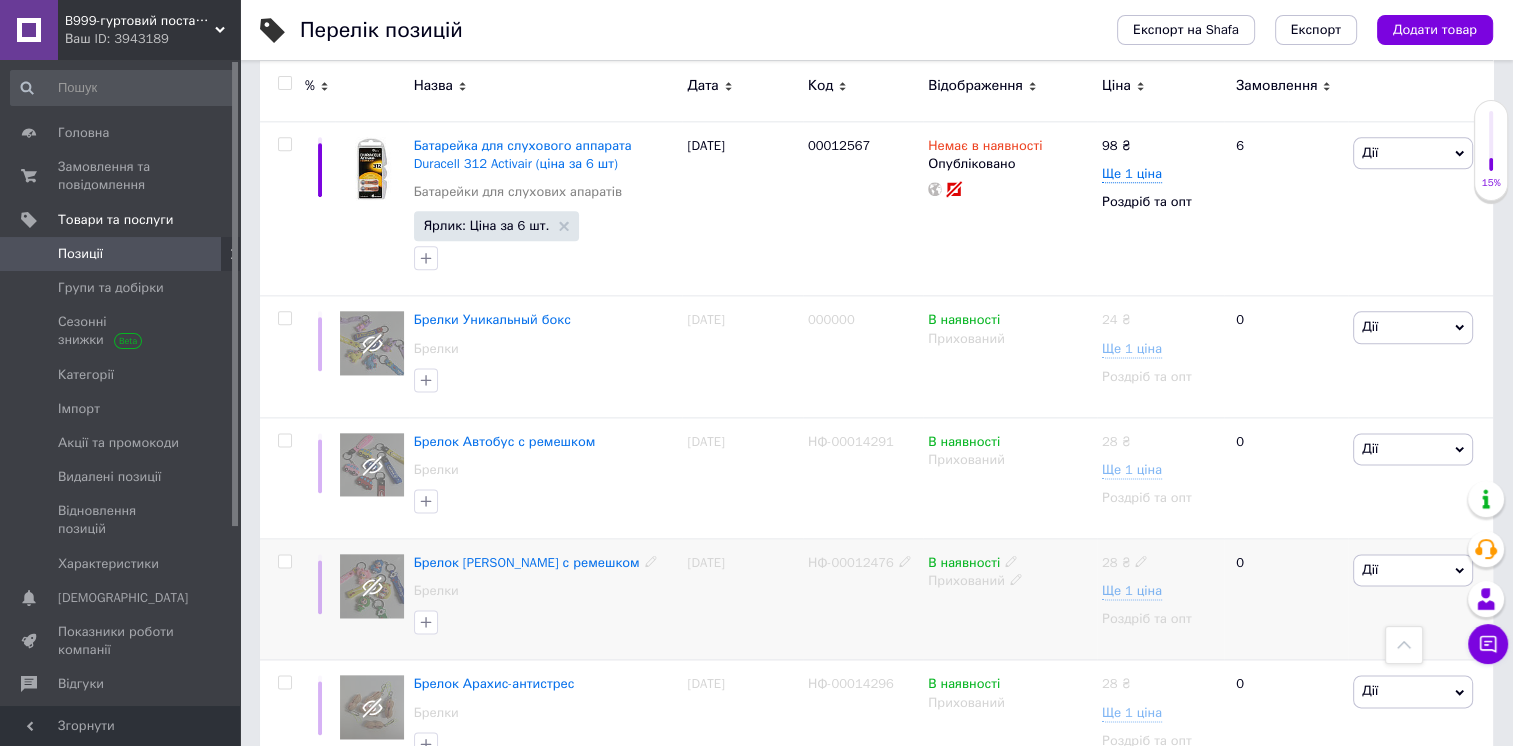 scroll, scrollTop: 2088, scrollLeft: 0, axis: vertical 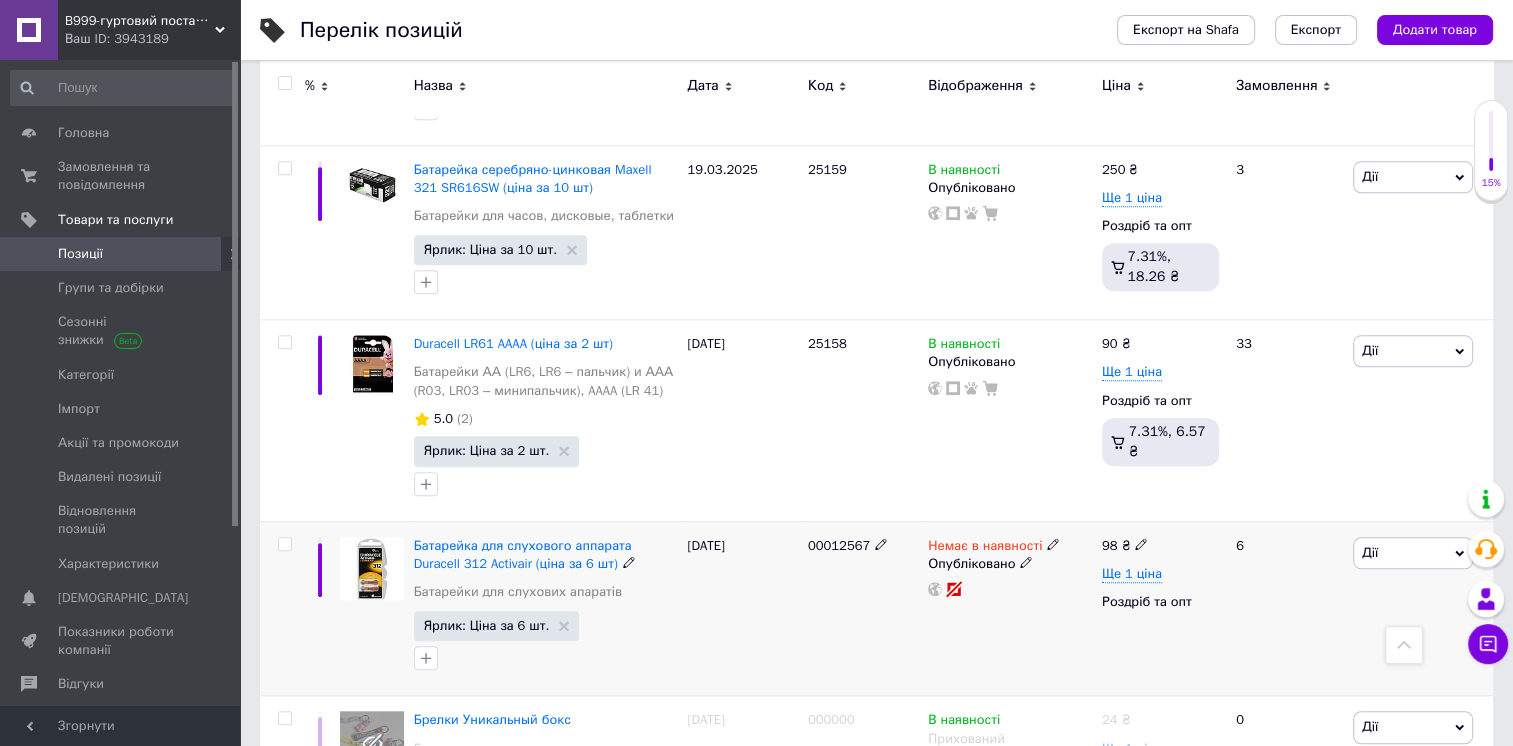 click 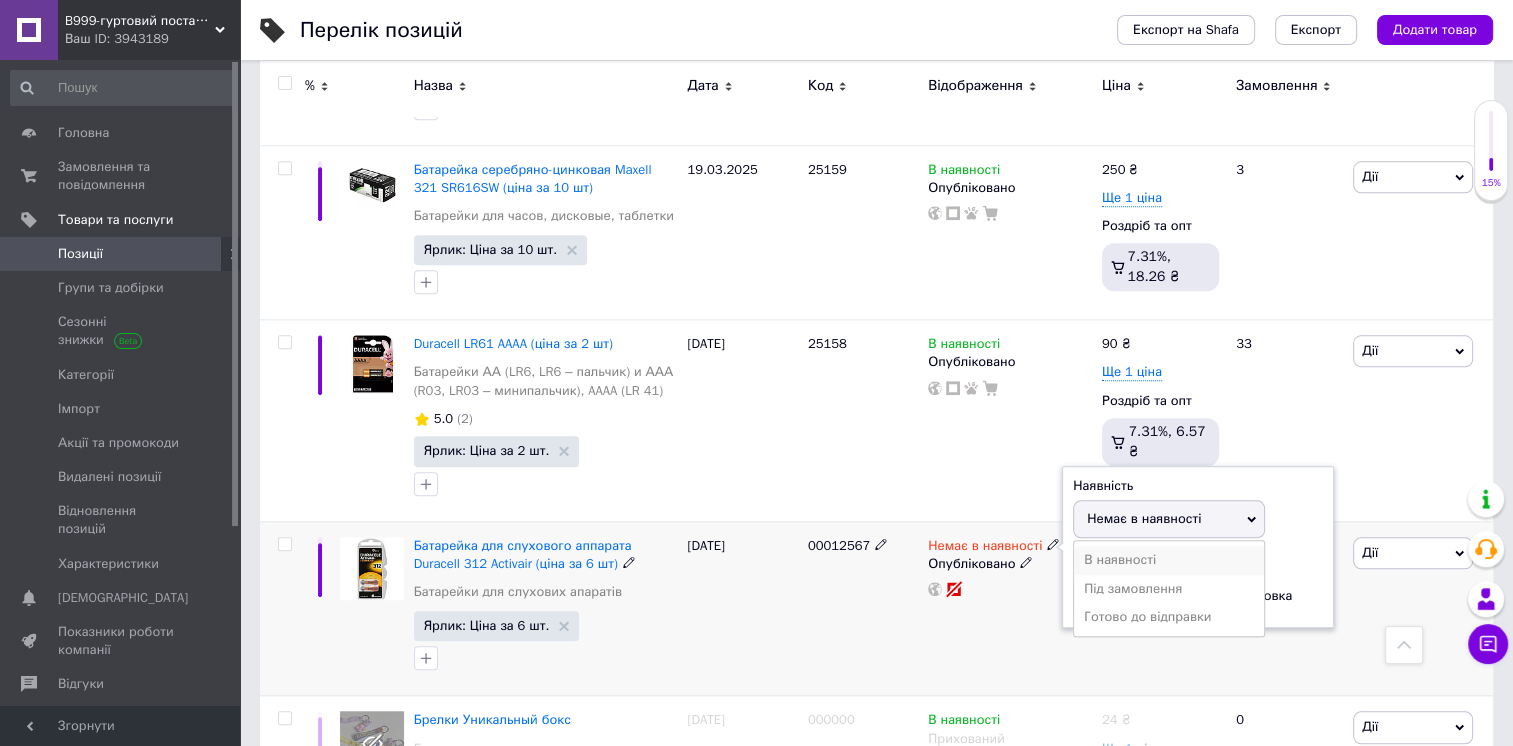 click on "В наявності" at bounding box center (1169, 560) 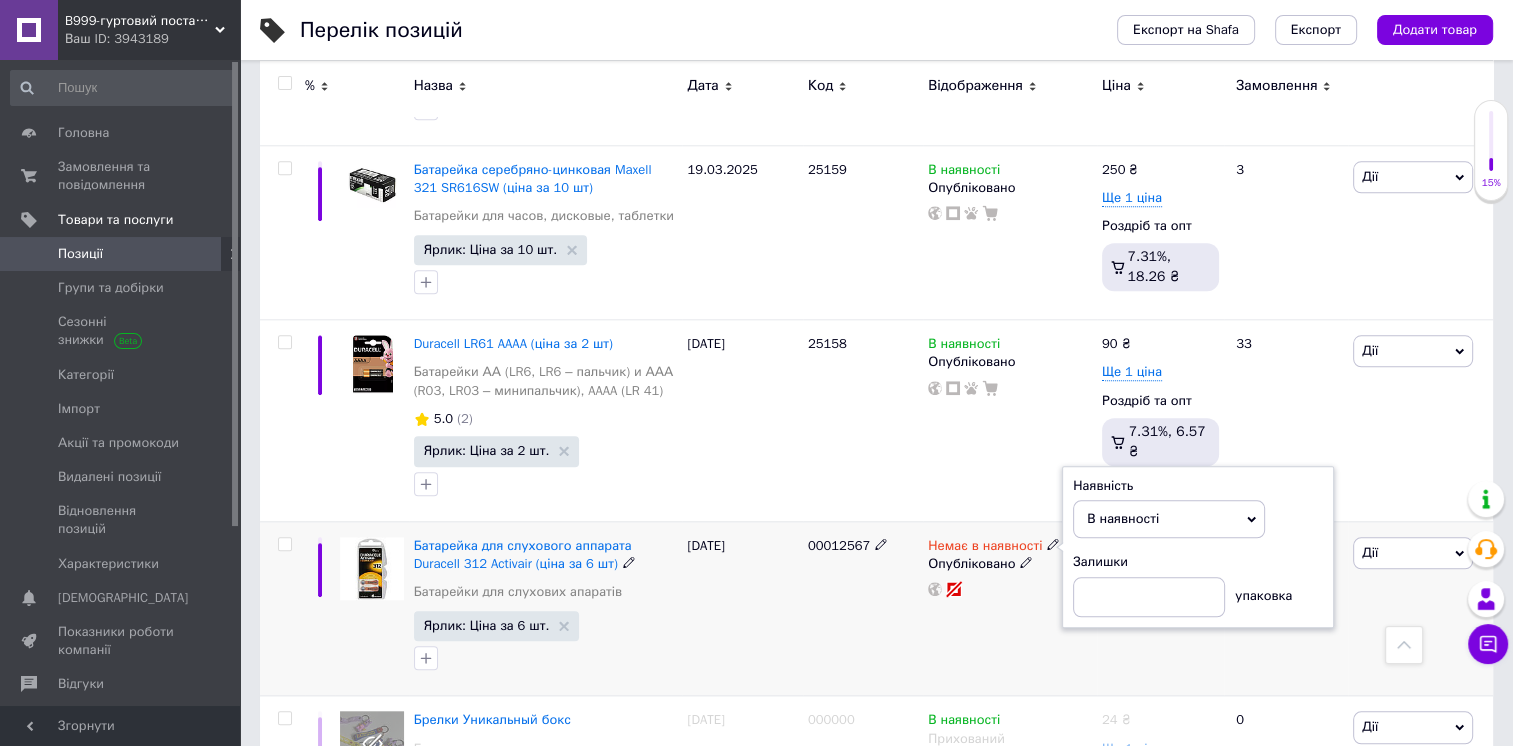 click on "Немає в наявності Наявність В наявності Немає в наявності Під замовлення Готово до відправки Залишки упаковка Опубліковано" at bounding box center [1010, 608] 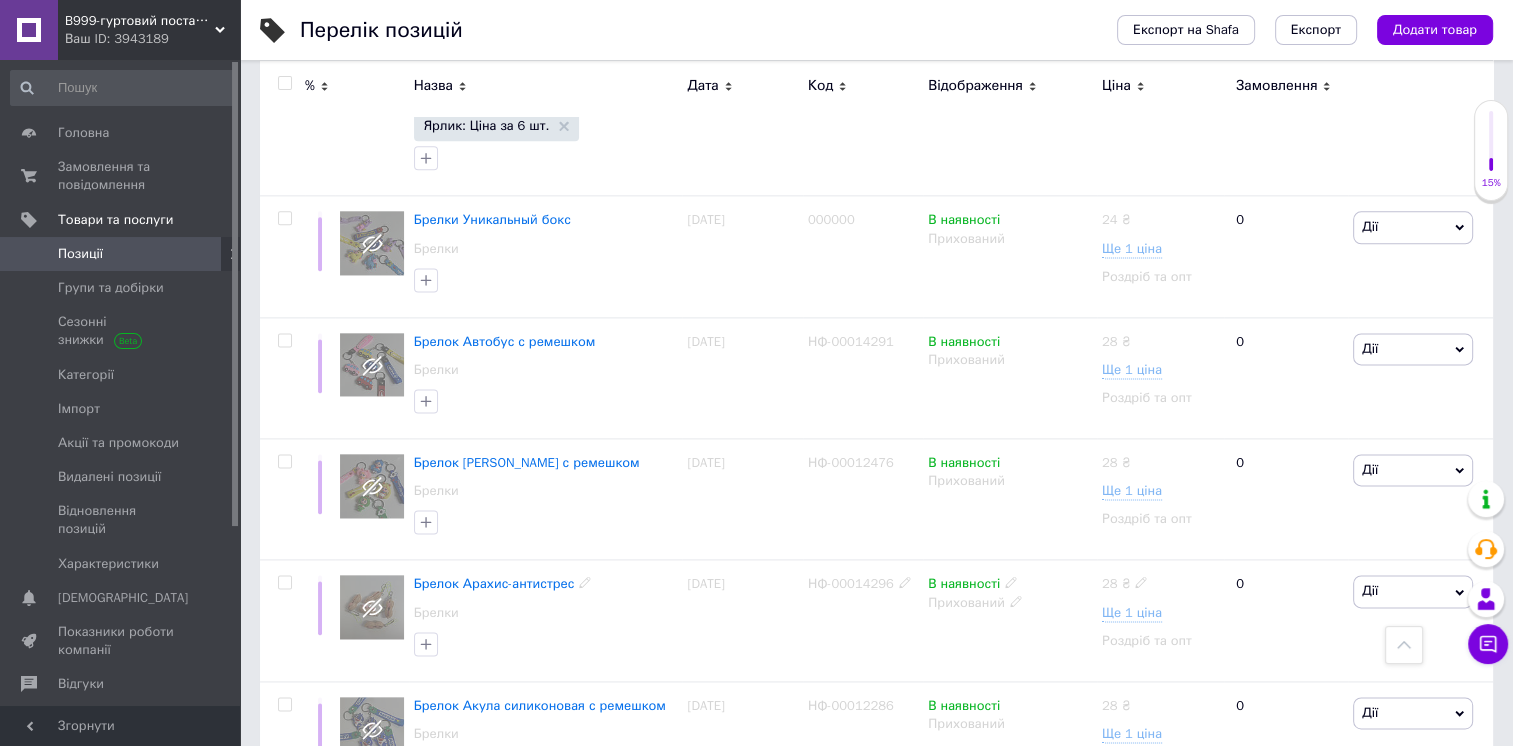 scroll, scrollTop: 2988, scrollLeft: 0, axis: vertical 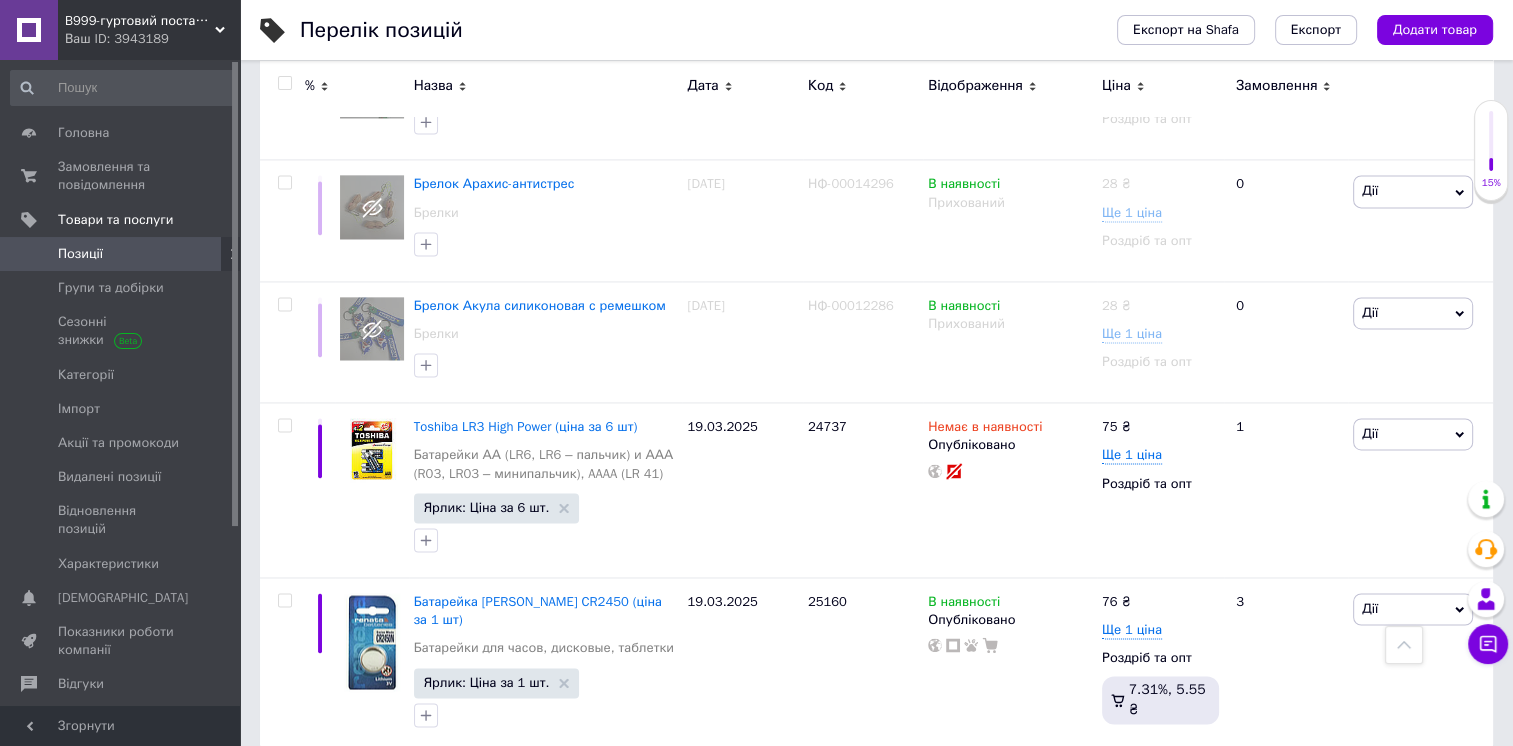 click on "5" at bounding box center [584, 793] 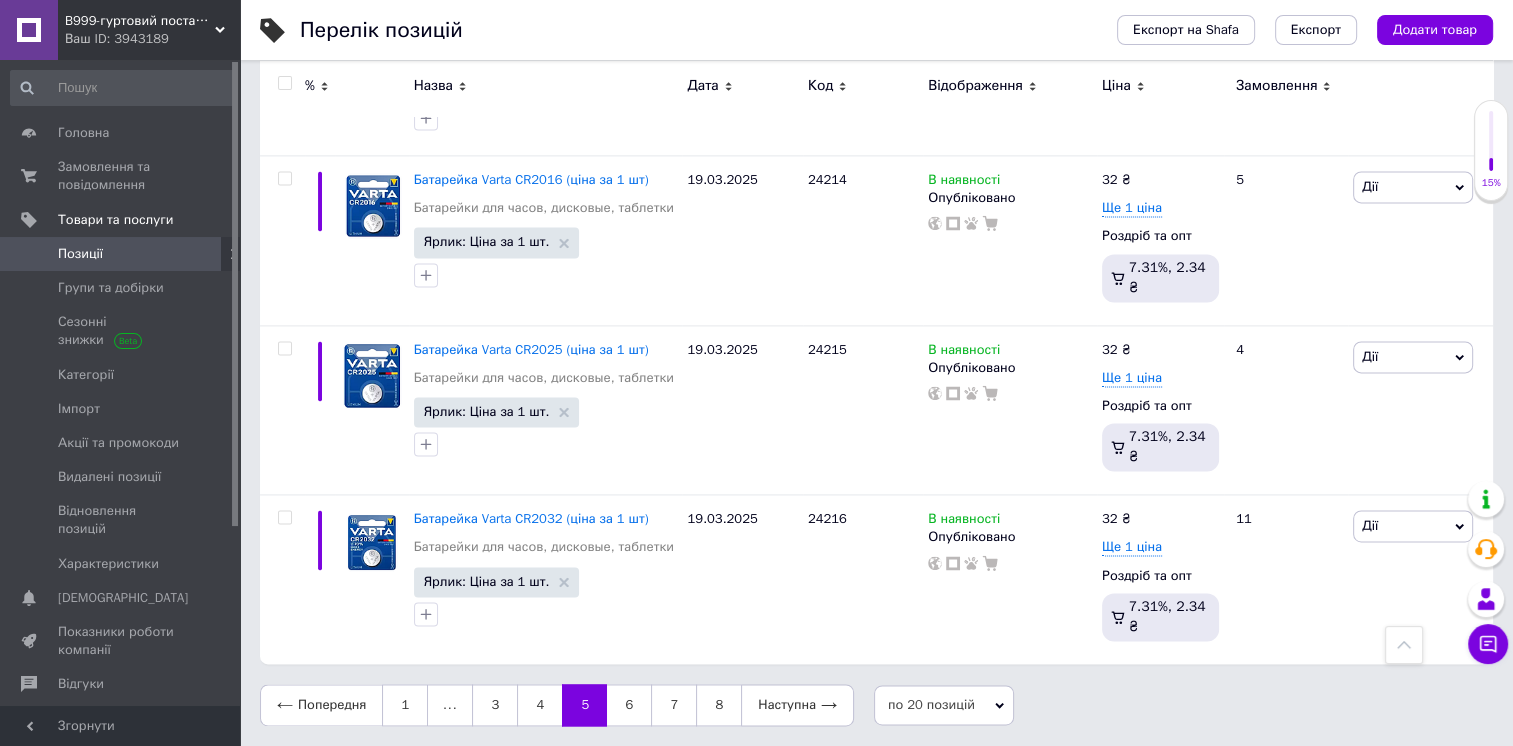 scroll, scrollTop: 2684, scrollLeft: 0, axis: vertical 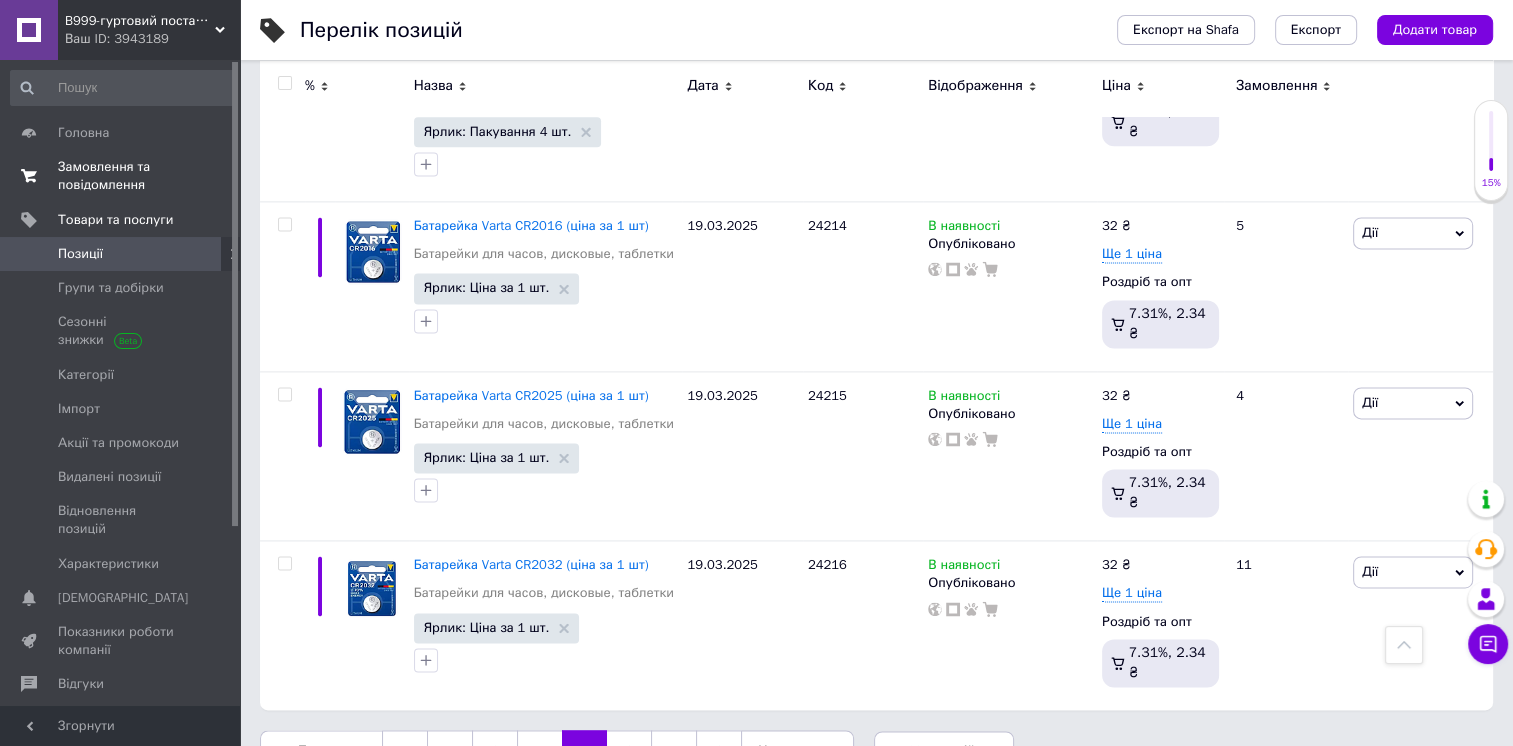 click on "Замовлення та повідомлення" at bounding box center [121, 176] 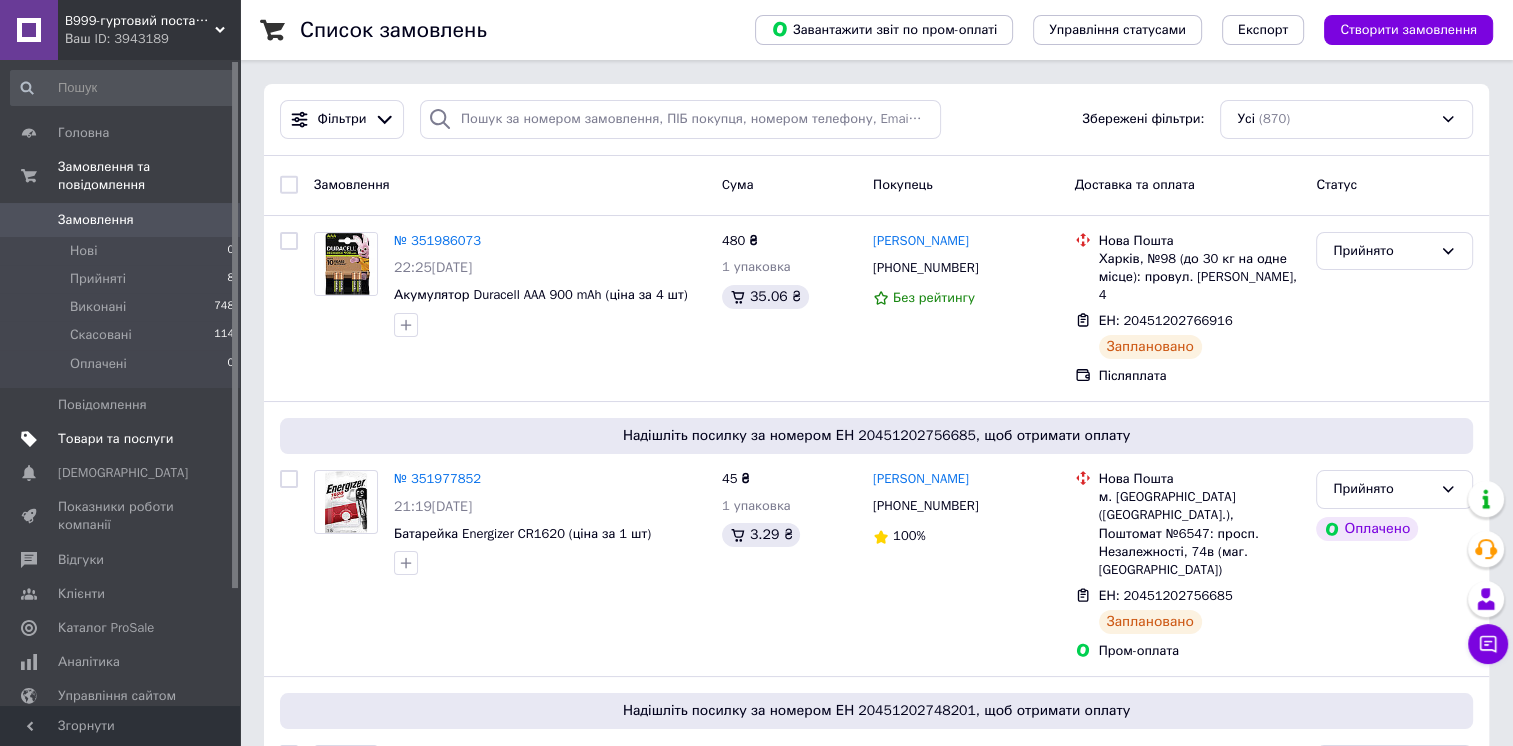 click on "Товари та послуги" at bounding box center [115, 439] 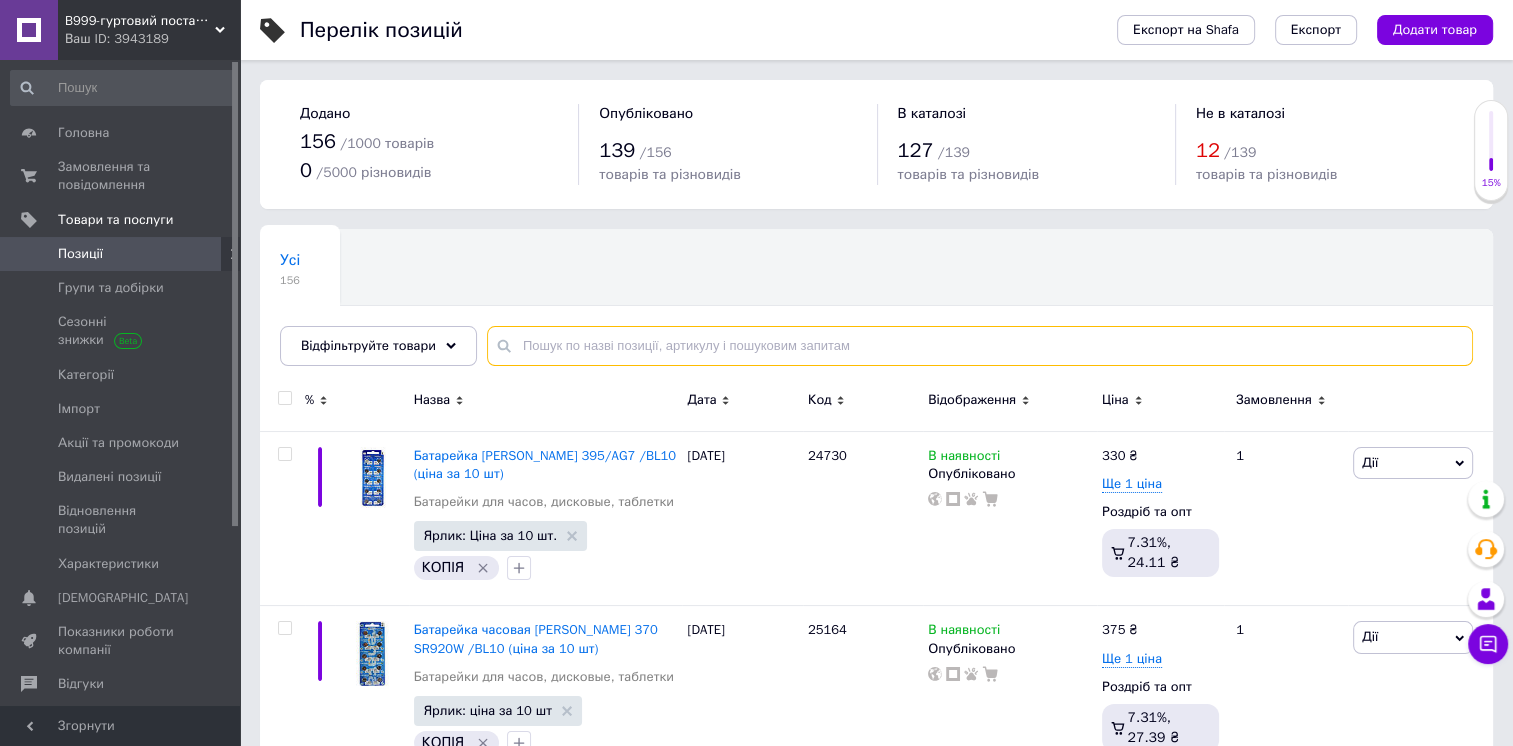 click at bounding box center (980, 346) 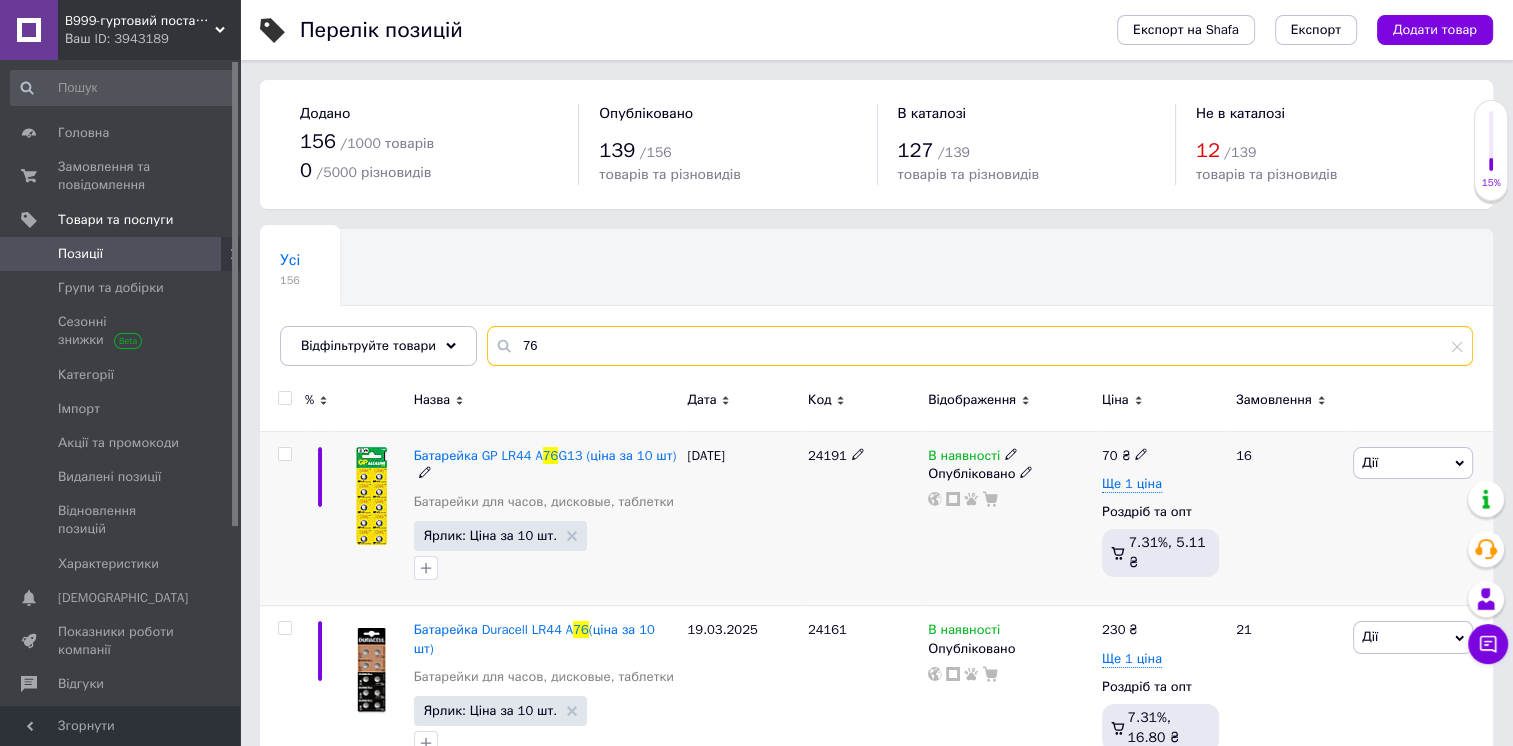 type on "76" 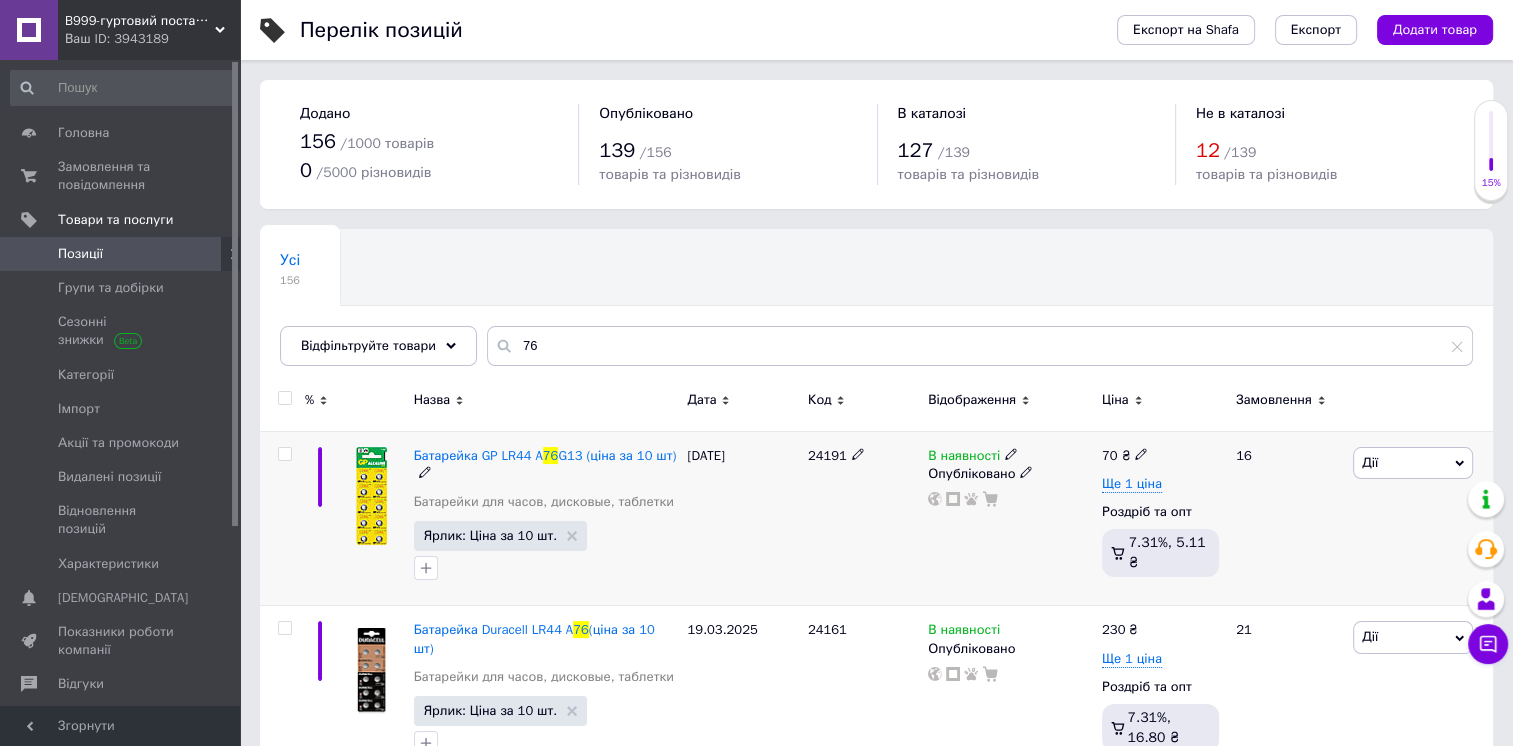 click 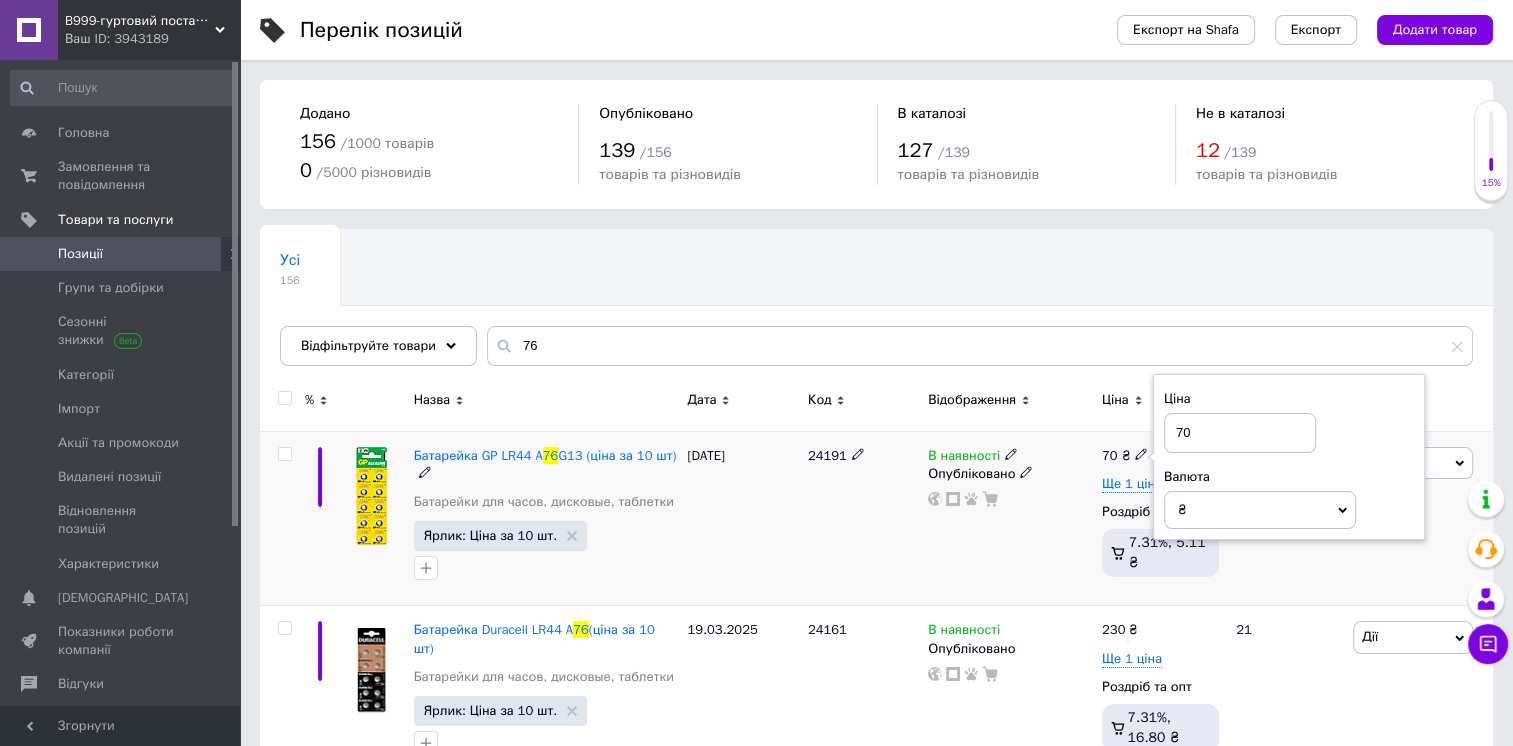 click on "В наявності Опубліковано" at bounding box center (1010, 518) 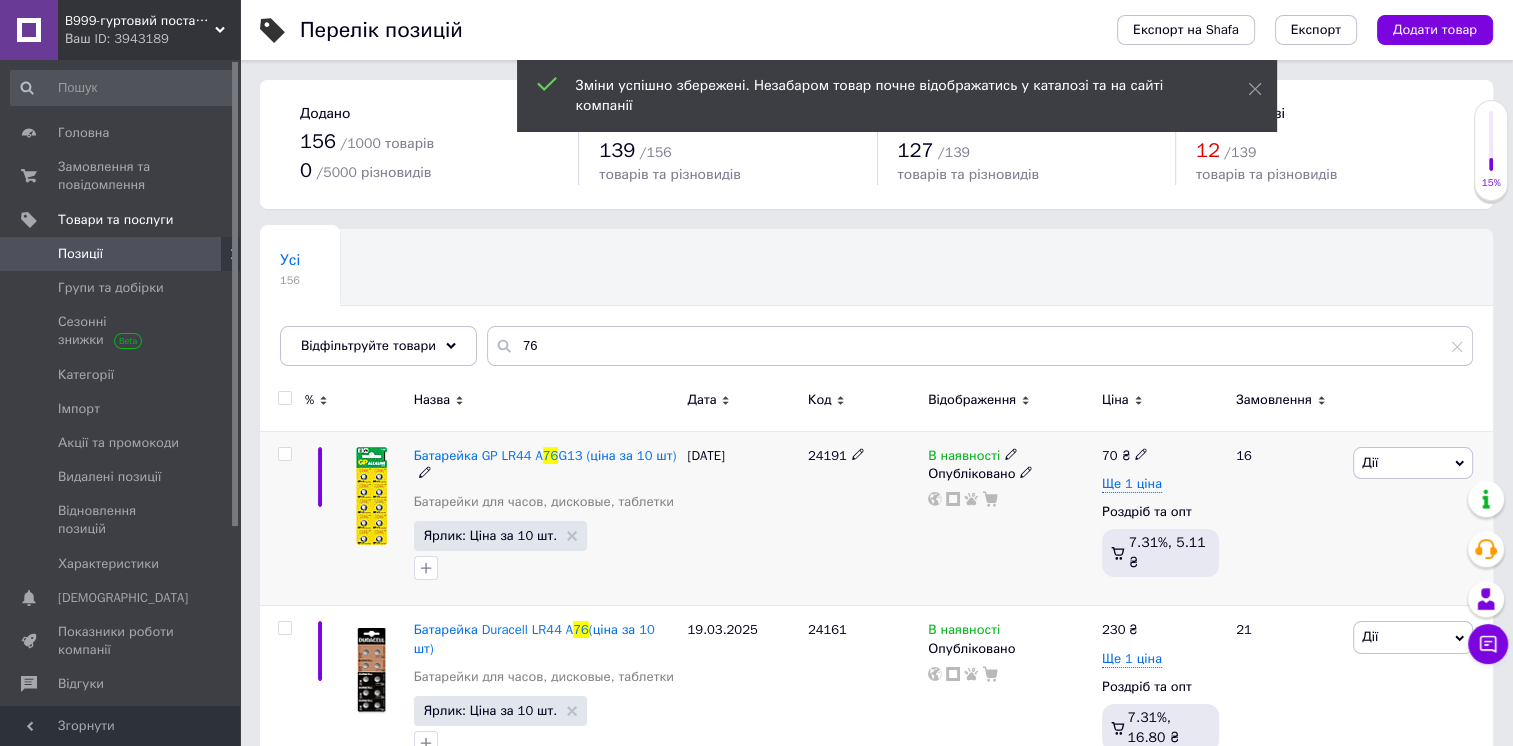 click at bounding box center [1011, 453] 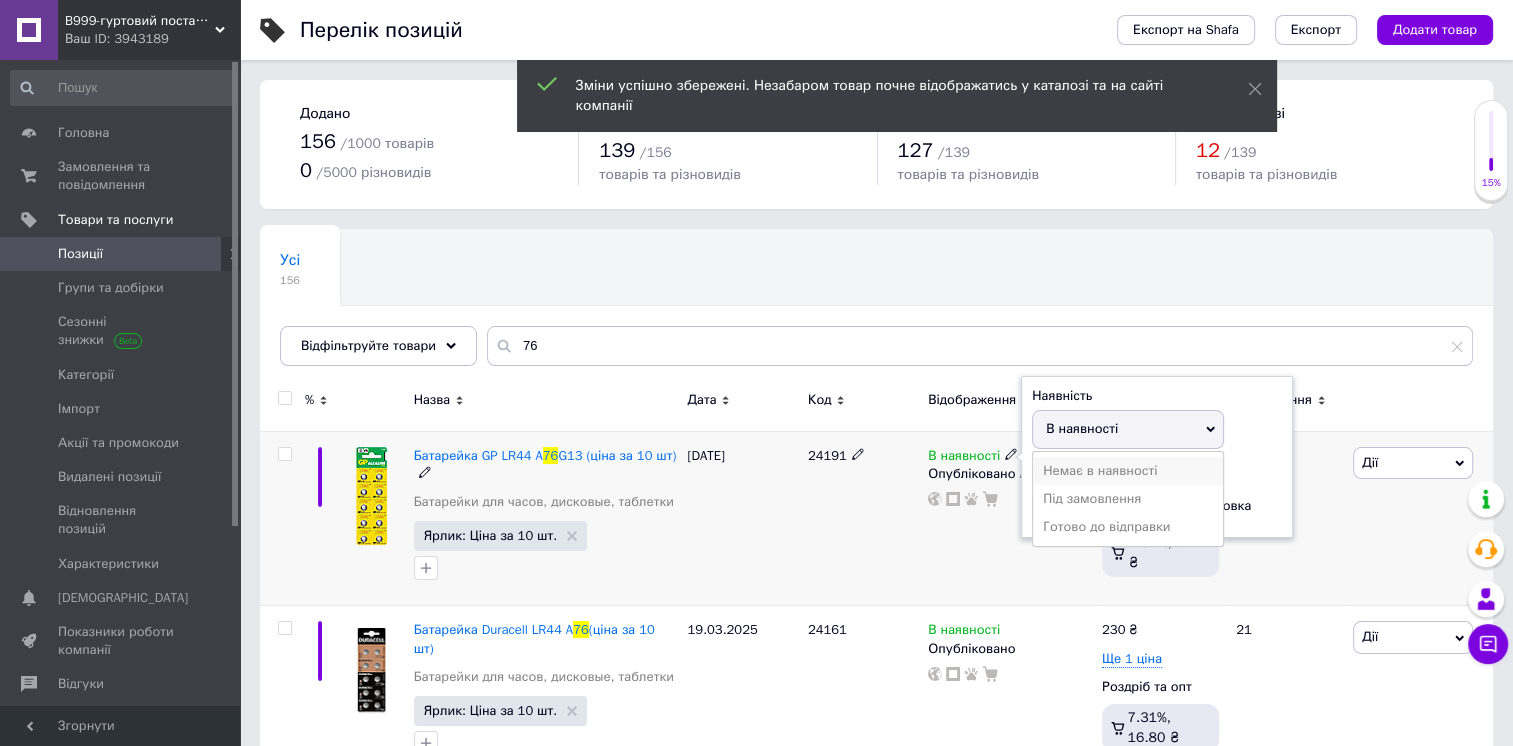 click on "Немає в наявності" at bounding box center [1128, 471] 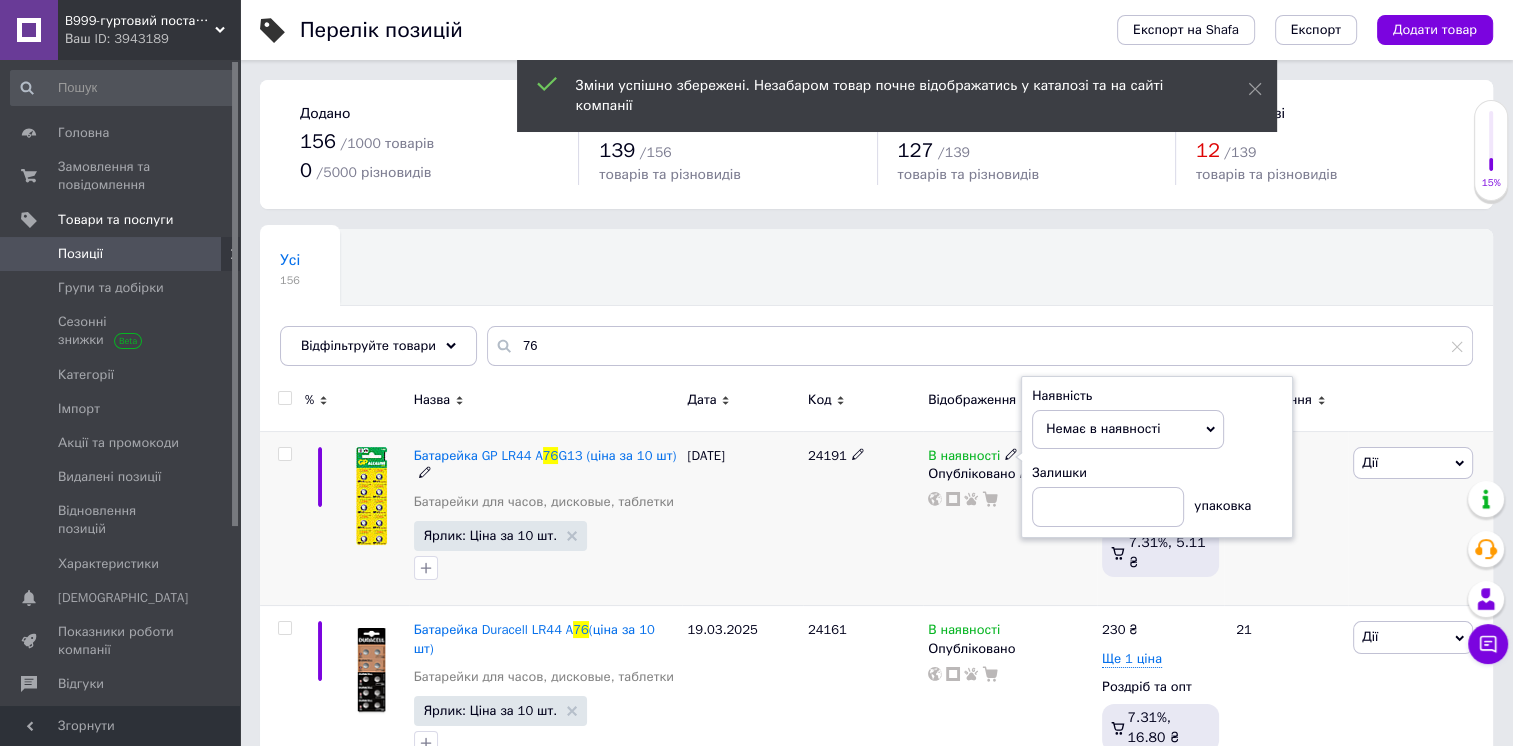 click on "В наявності Наявність Немає в наявності В наявності Під замовлення Готово до відправки Залишки упаковка Опубліковано" at bounding box center [1010, 518] 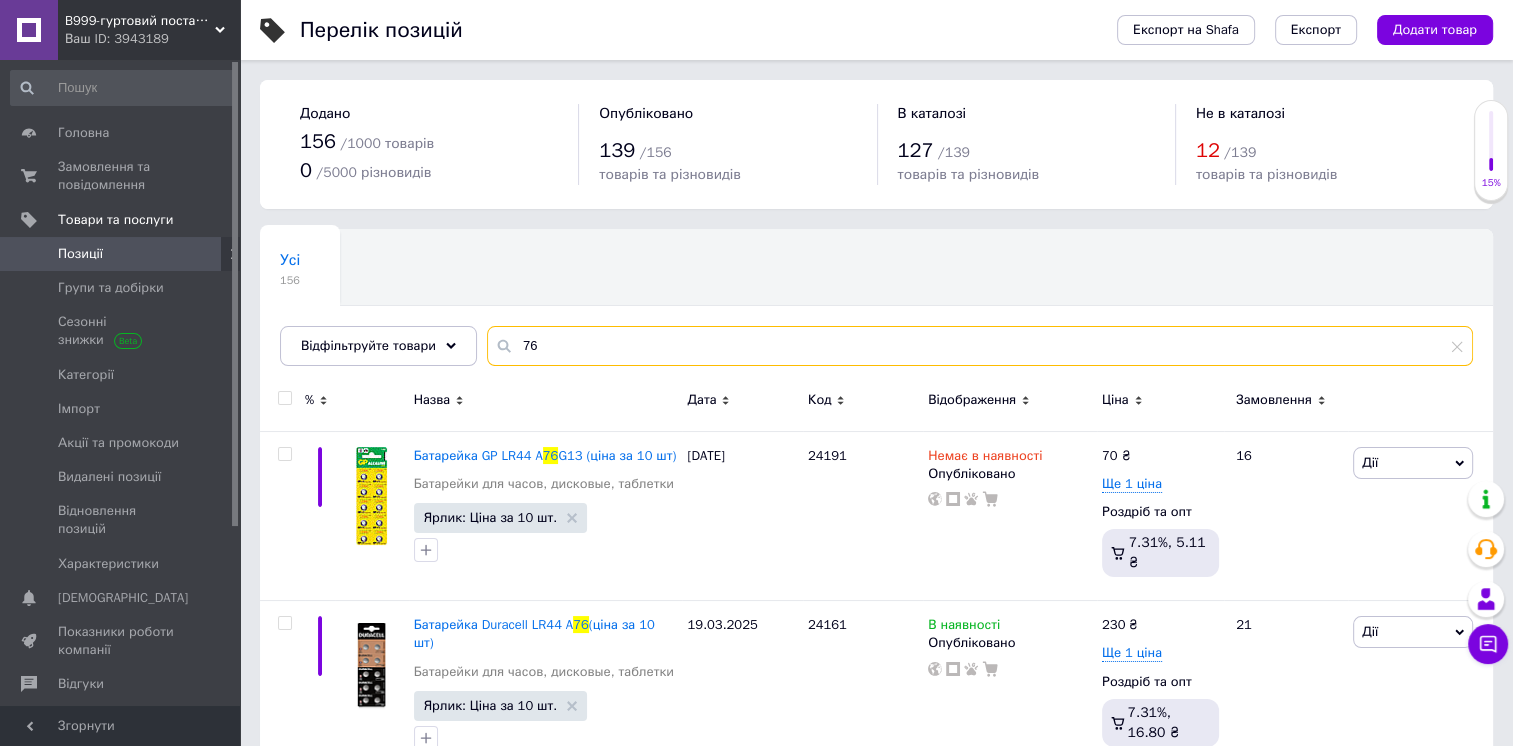 drag, startPoint x: 571, startPoint y: 357, endPoint x: 508, endPoint y: 345, distance: 64.132675 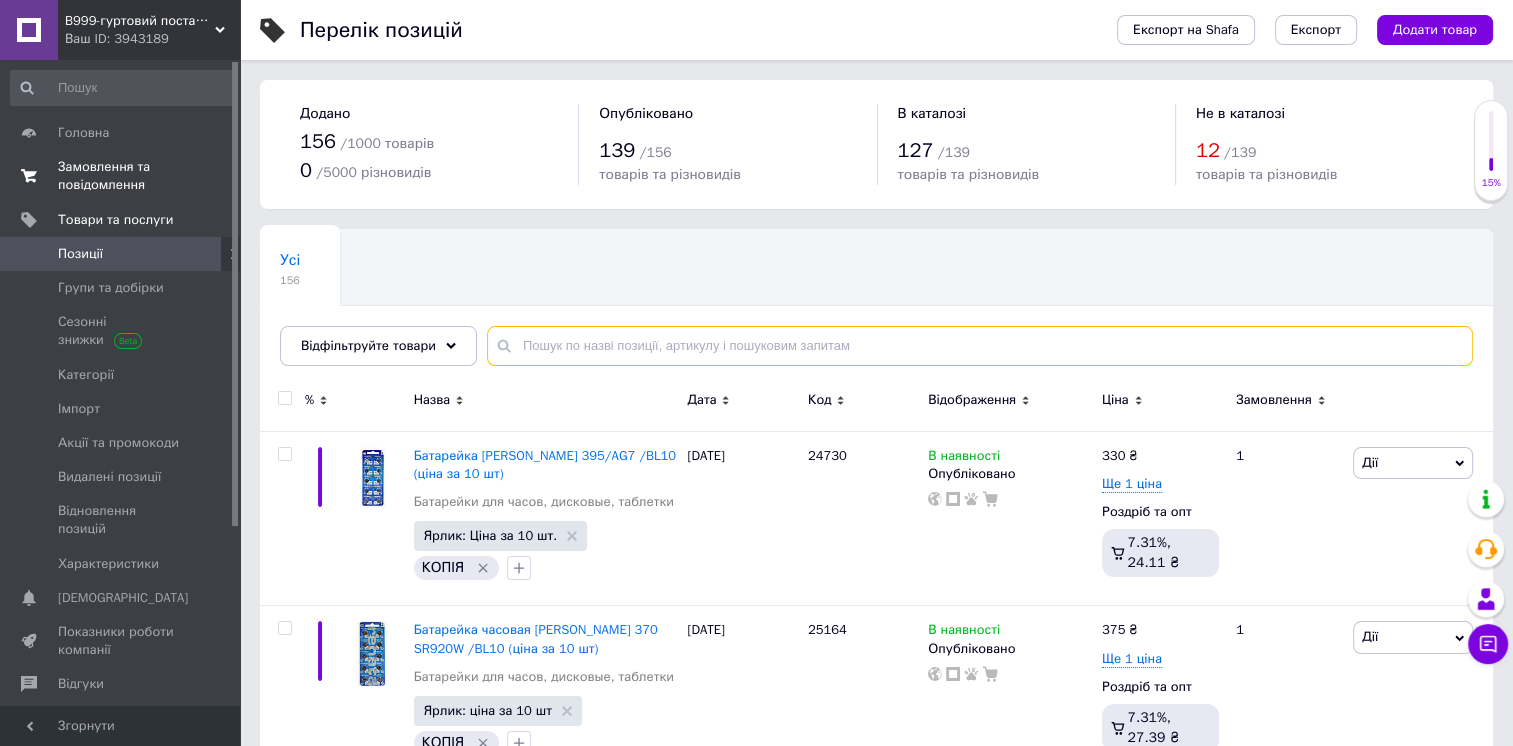 type 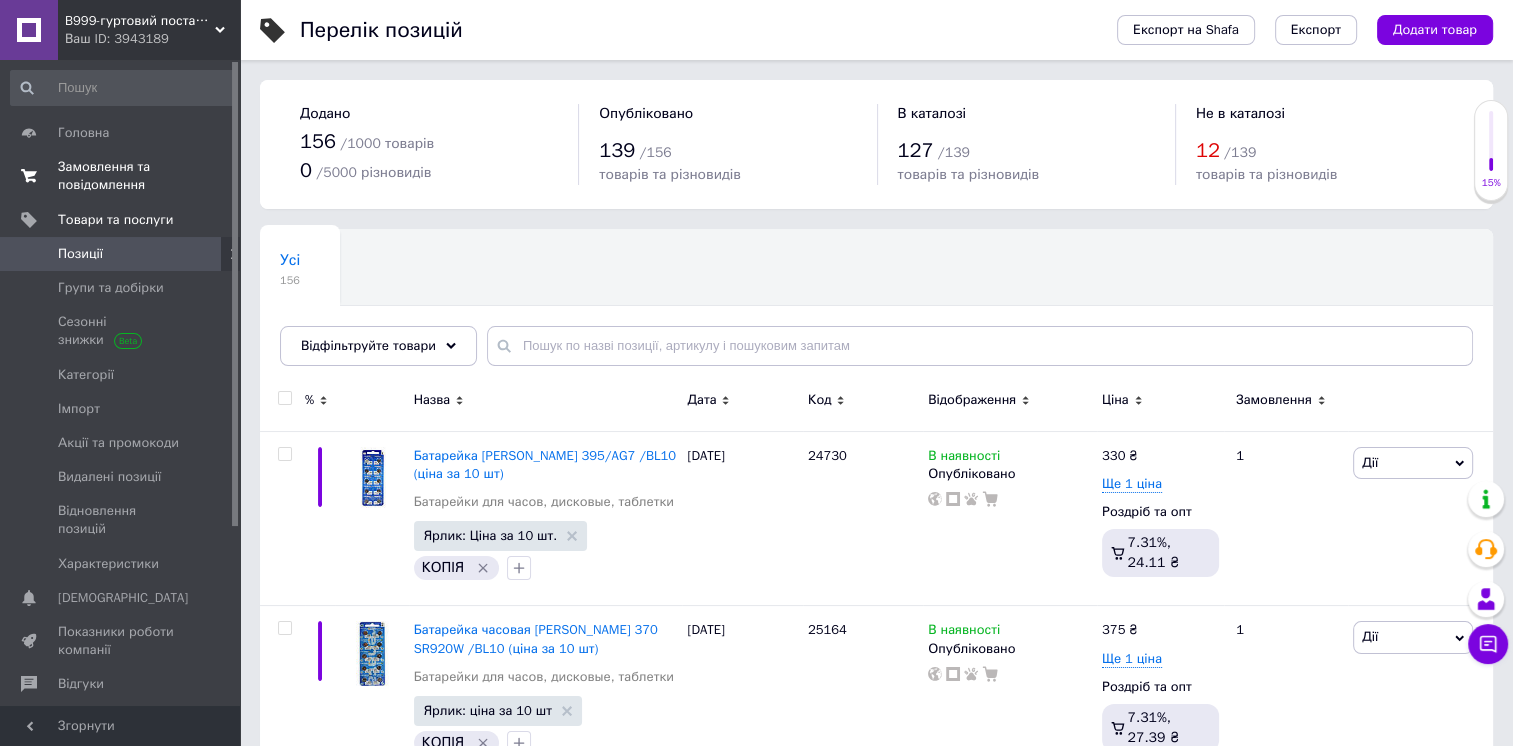 click on "Замовлення та повідомлення" at bounding box center (121, 176) 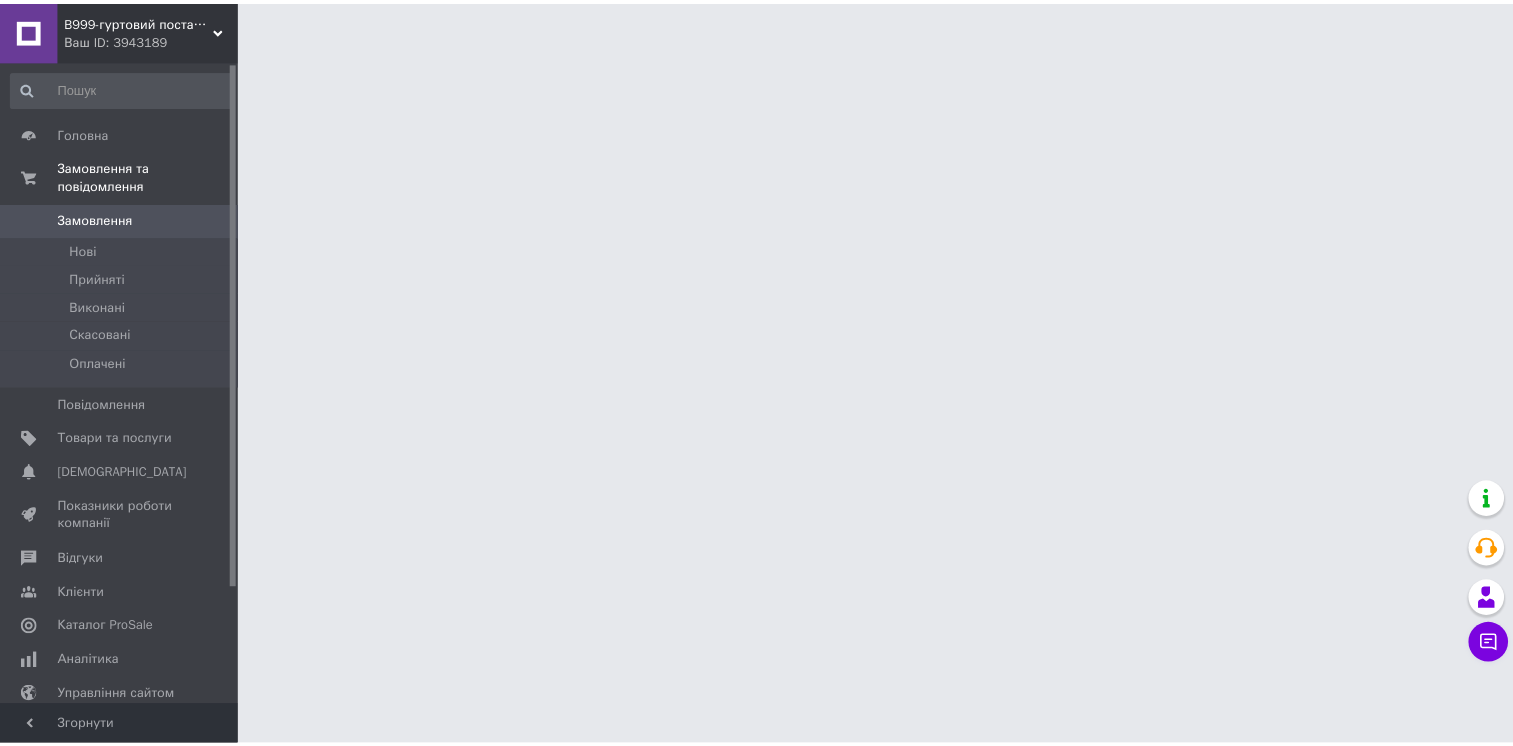 scroll, scrollTop: 0, scrollLeft: 0, axis: both 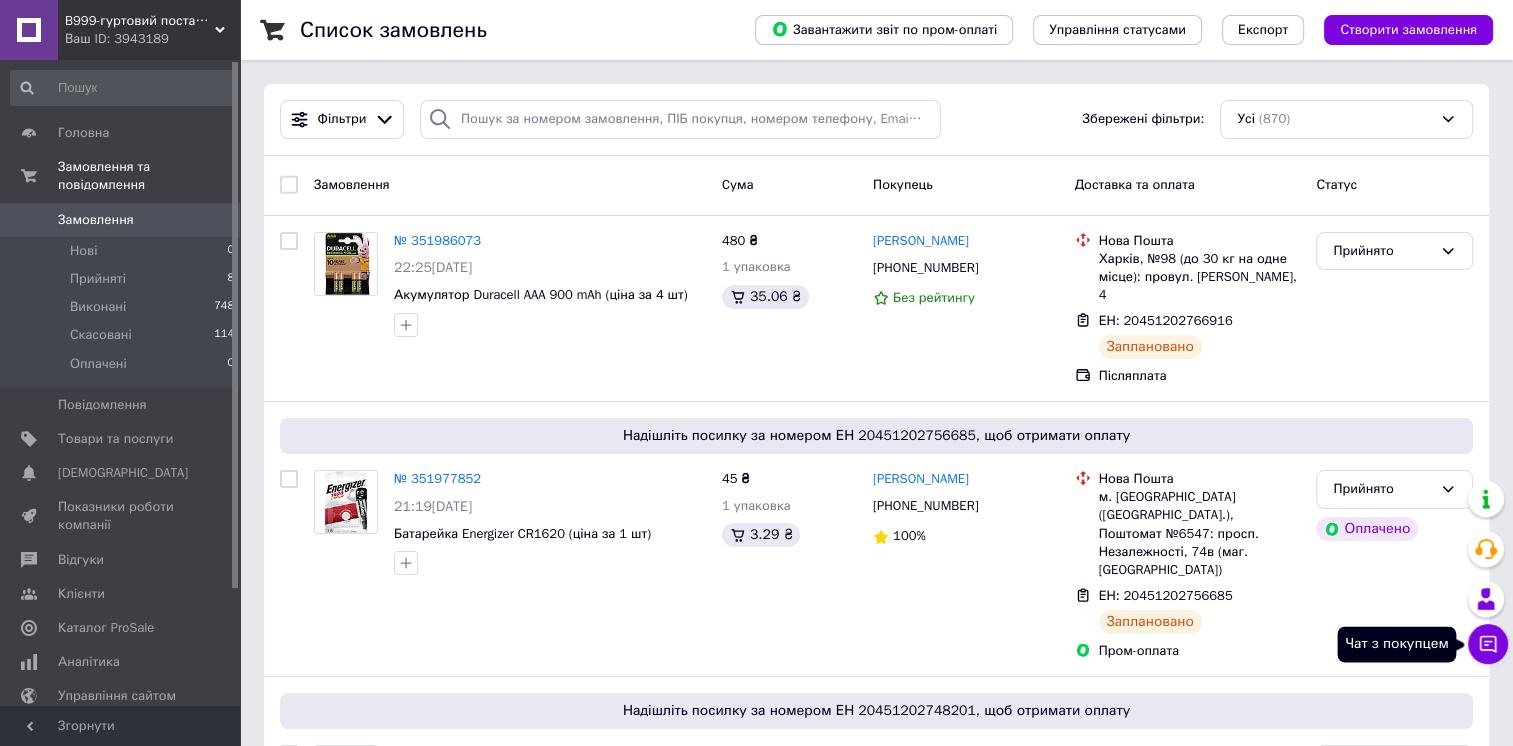 click 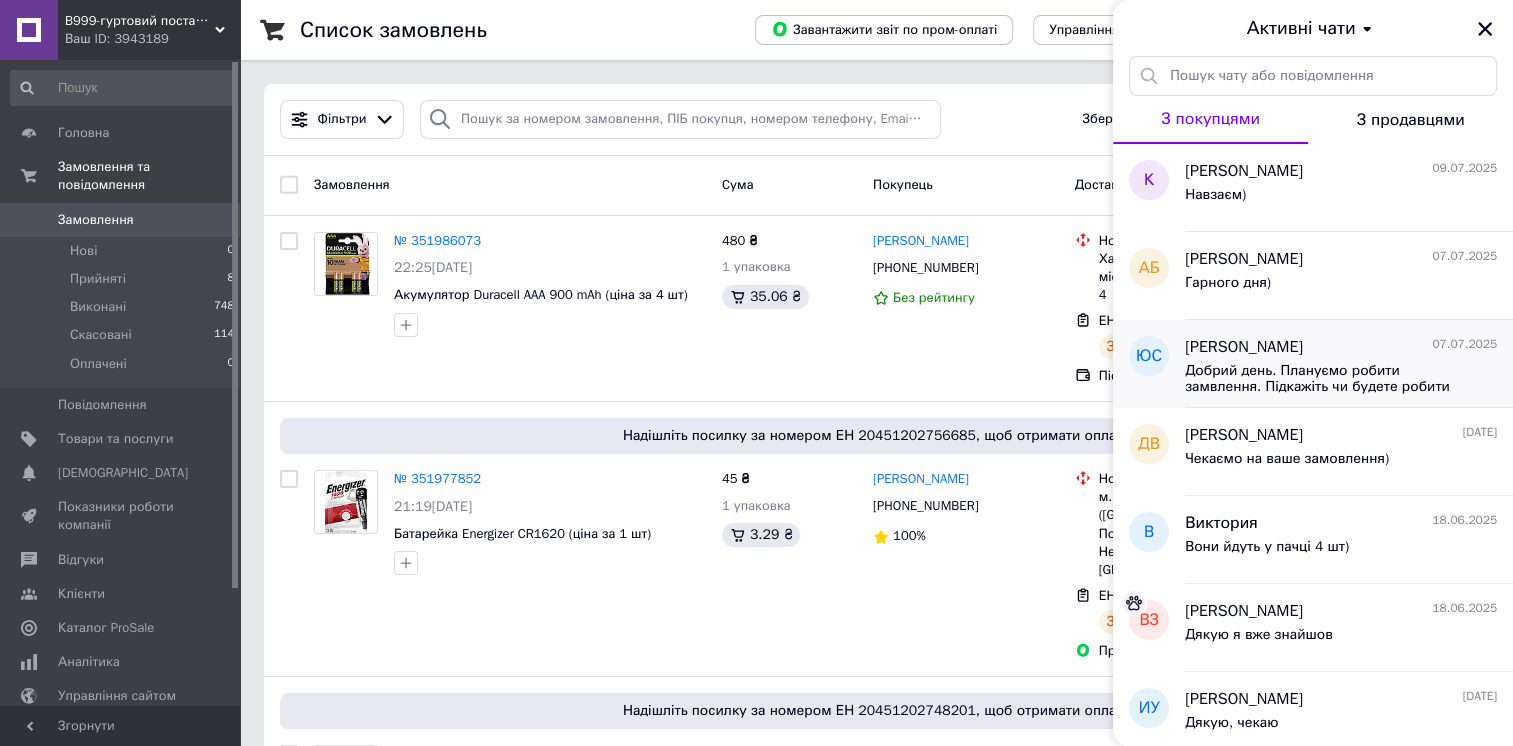 click on "Добрий день. Плануємо робити замвлення. Підкажіть чи будете робити замовлення?" at bounding box center [1327, 379] 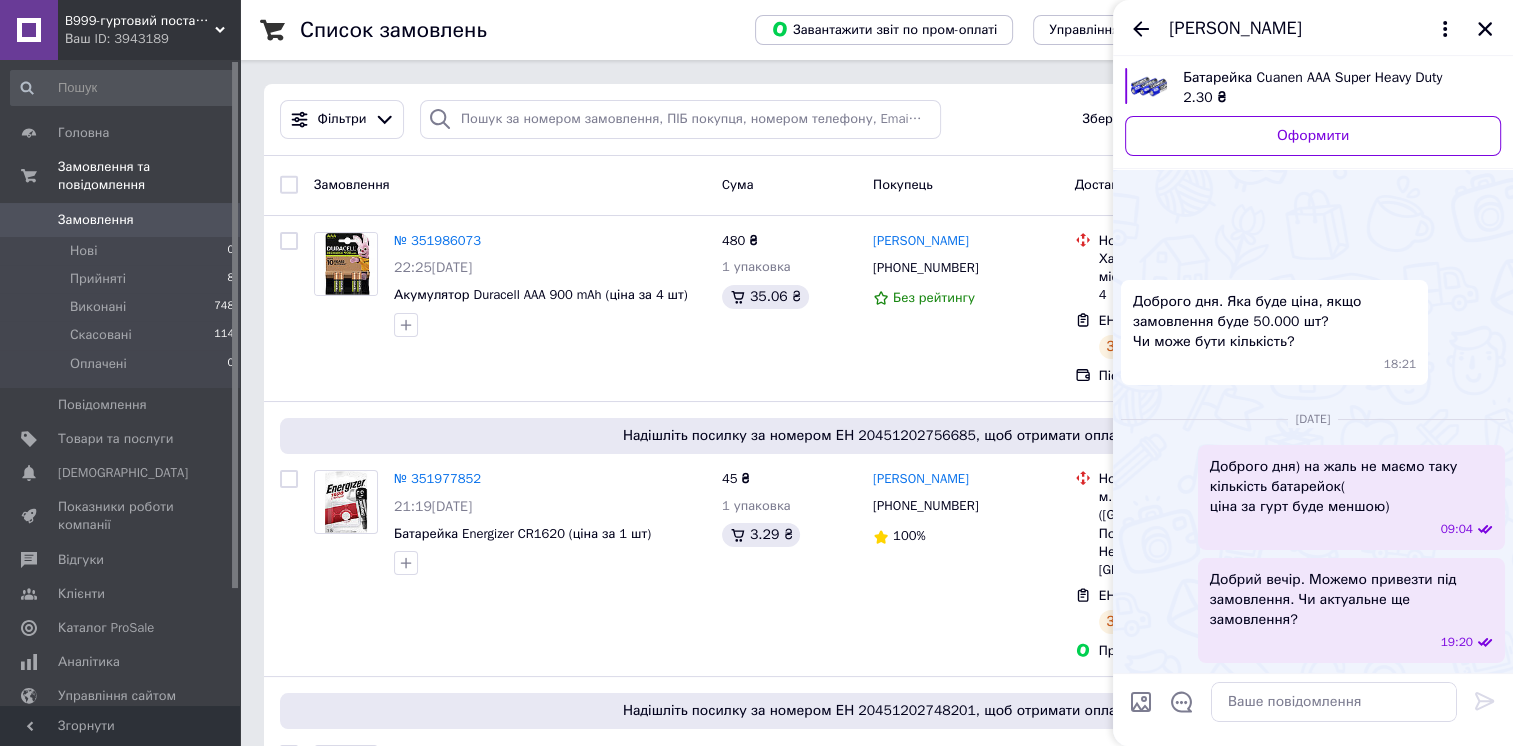 scroll, scrollTop: 1386, scrollLeft: 0, axis: vertical 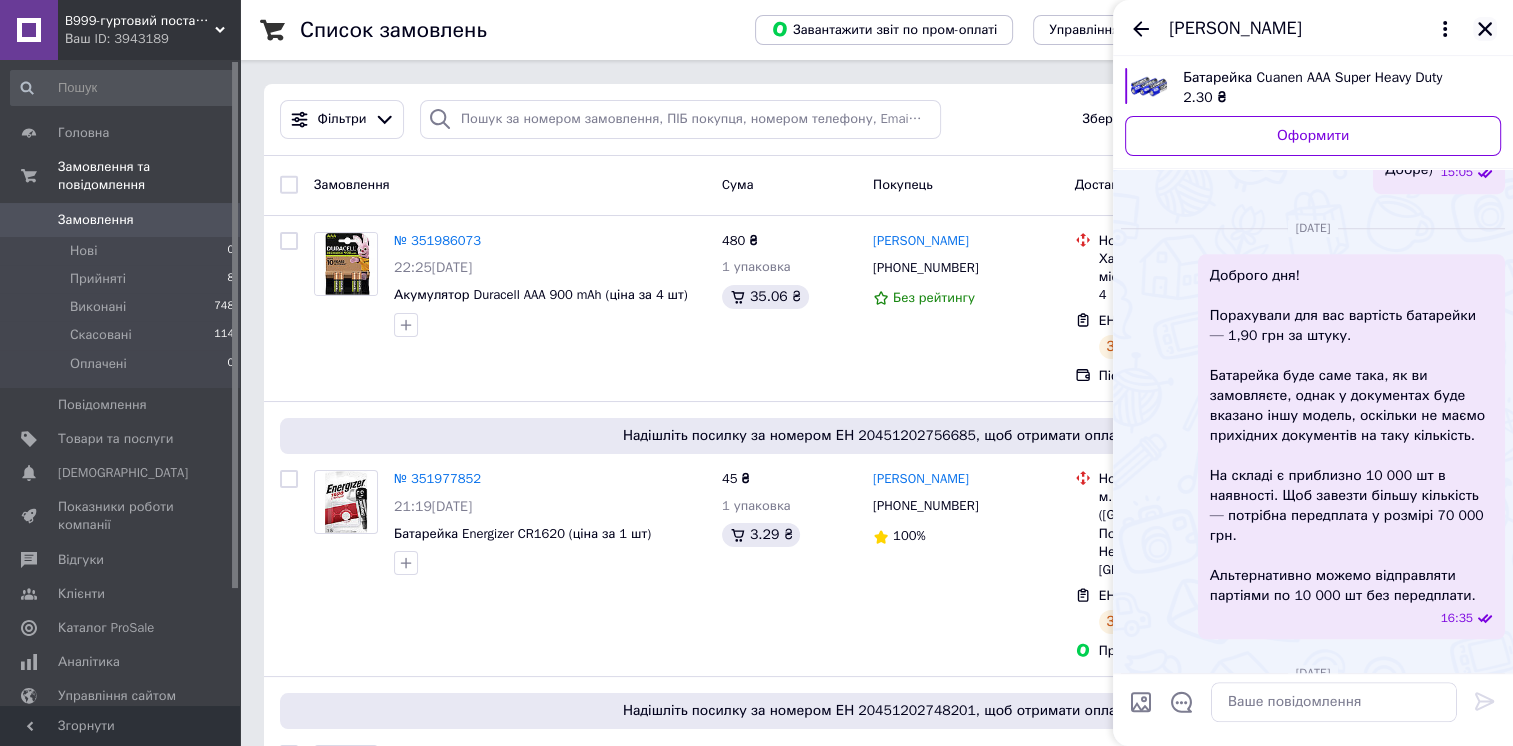 click 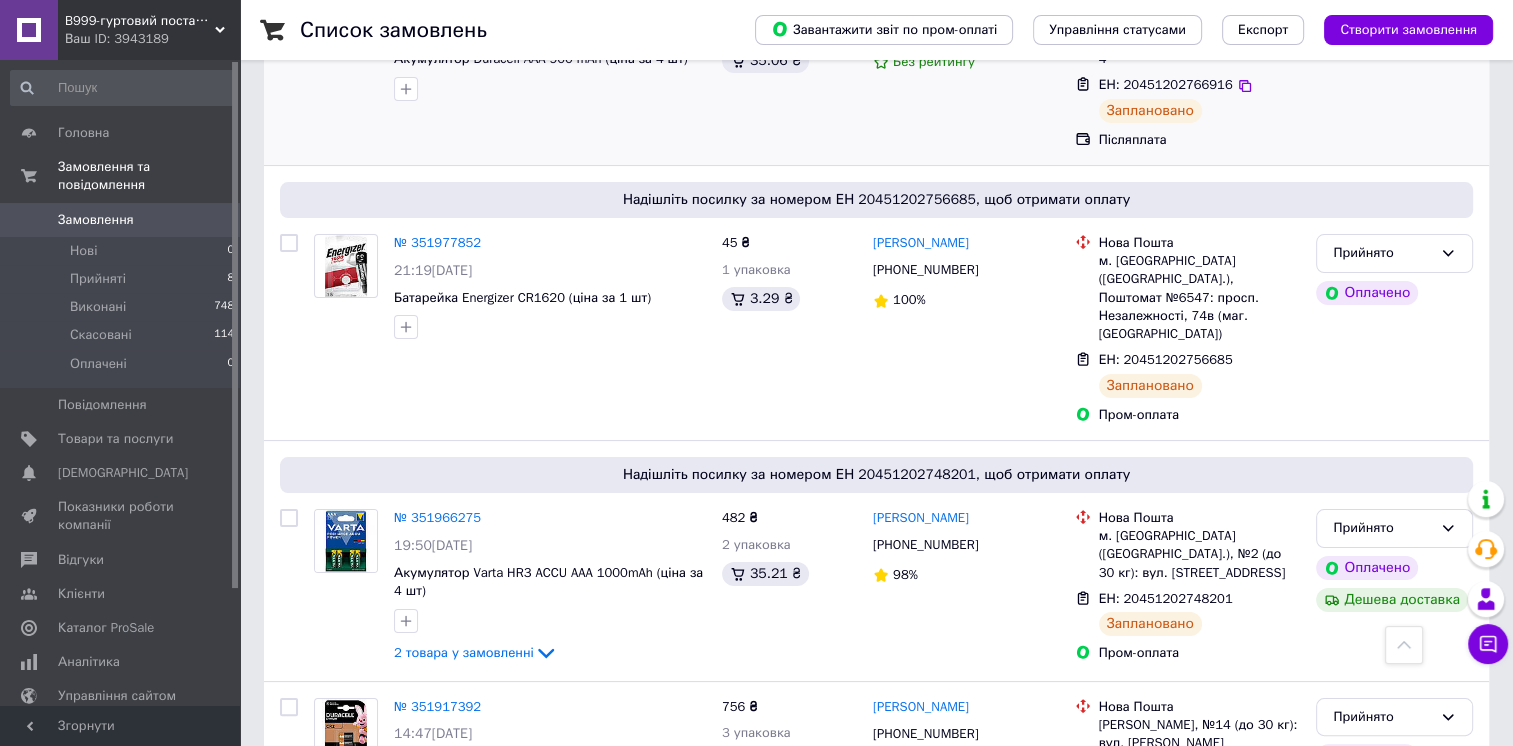 scroll, scrollTop: 0, scrollLeft: 0, axis: both 